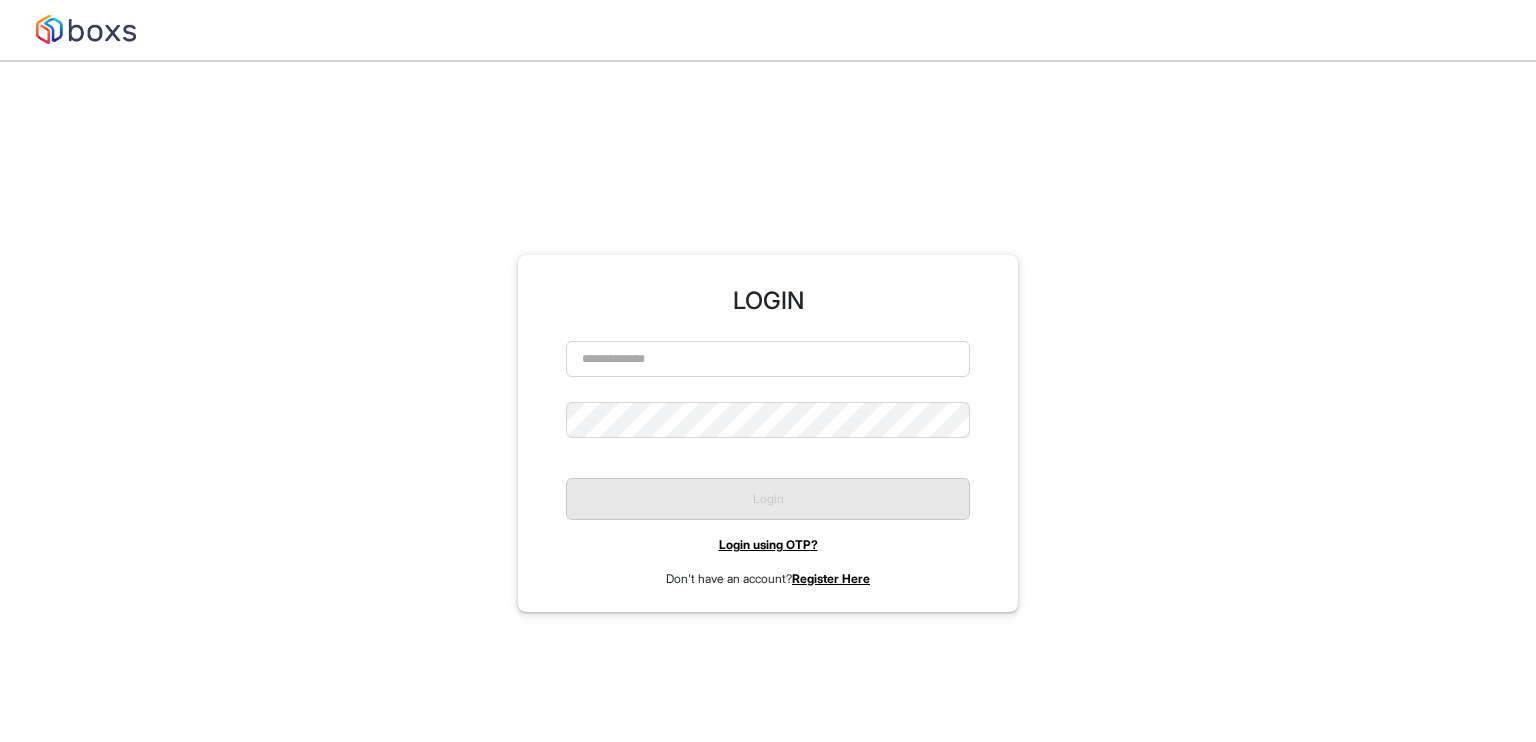scroll, scrollTop: 61, scrollLeft: 0, axis: vertical 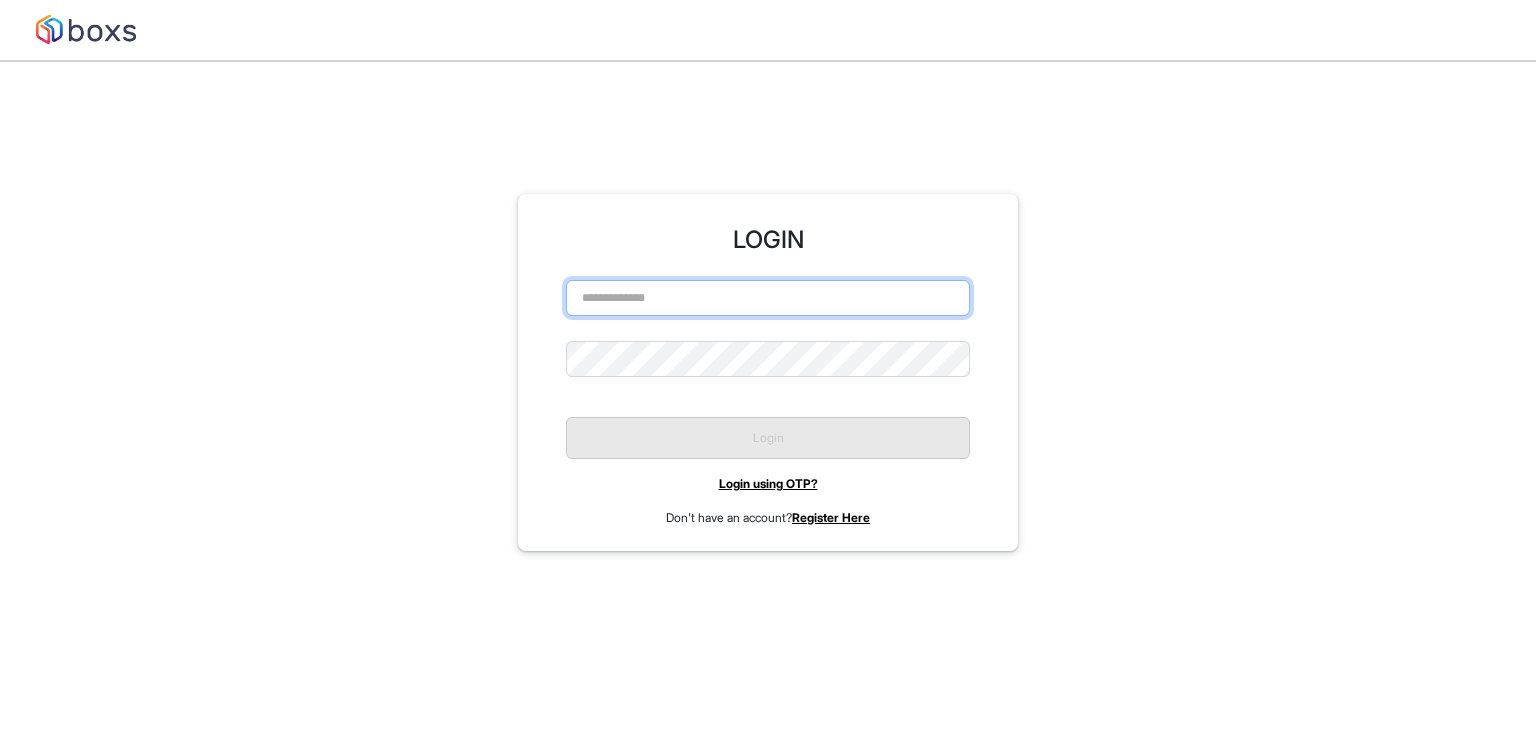 click at bounding box center (768, 298) 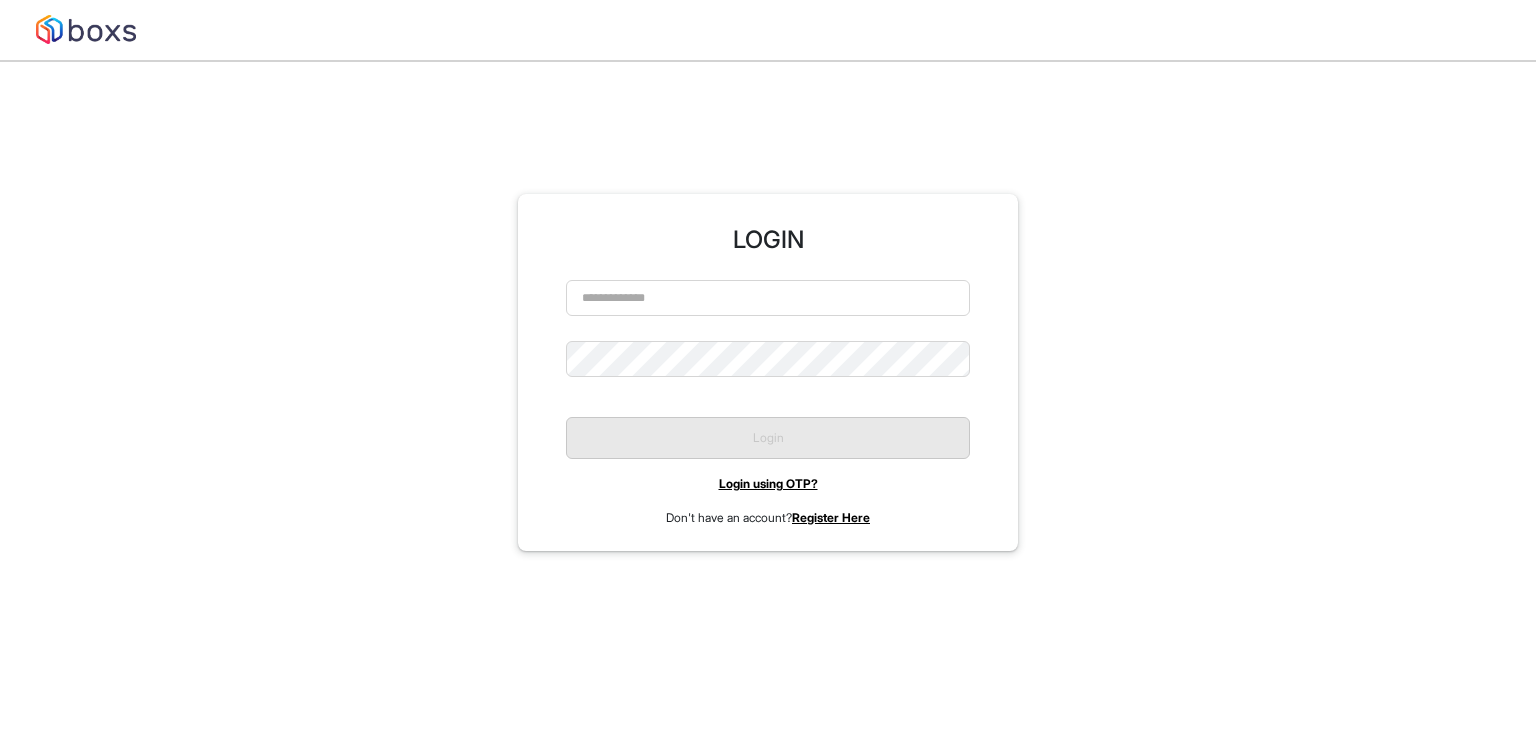 click on "Login using OTP?" at bounding box center (768, 483) 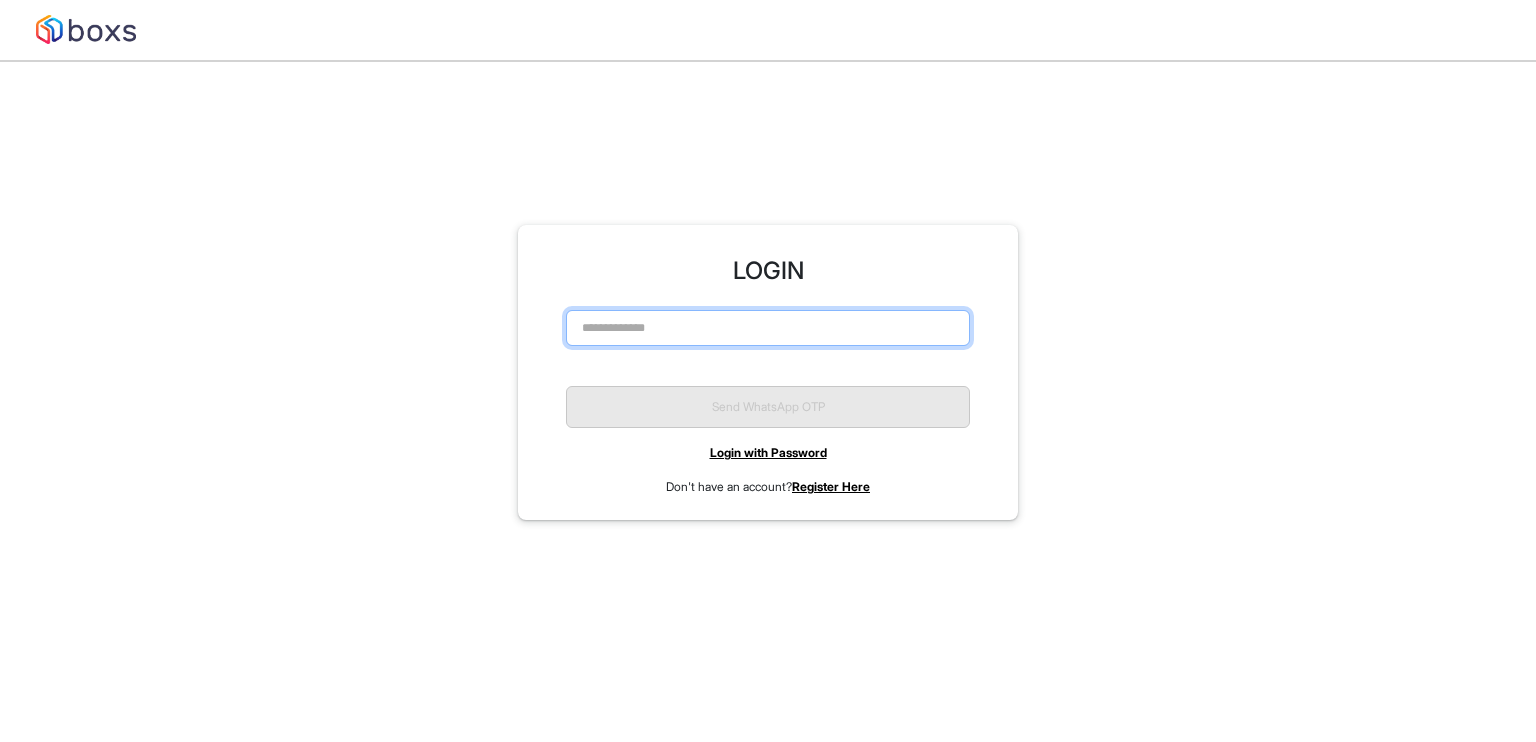 click at bounding box center (768, 328) 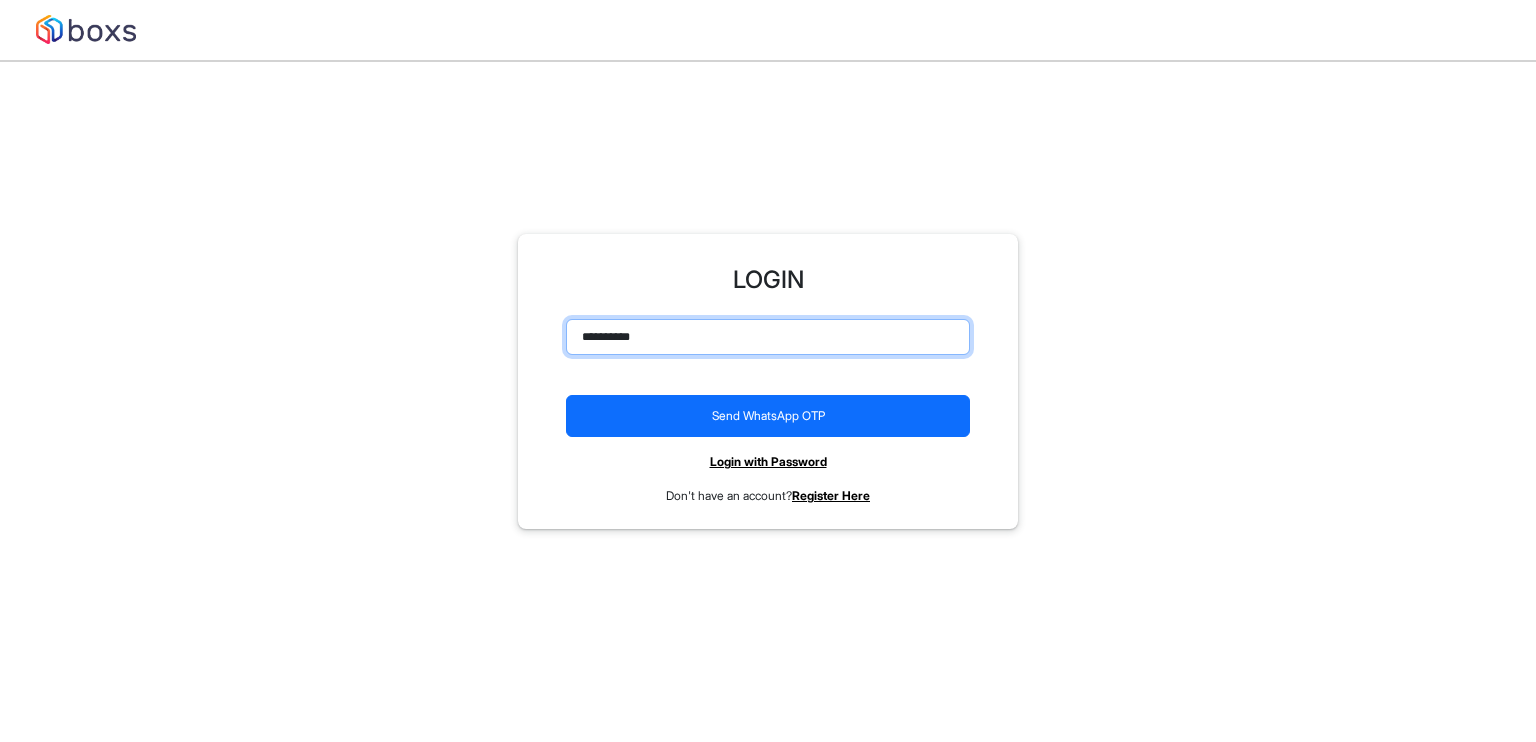 scroll, scrollTop: 61, scrollLeft: 0, axis: vertical 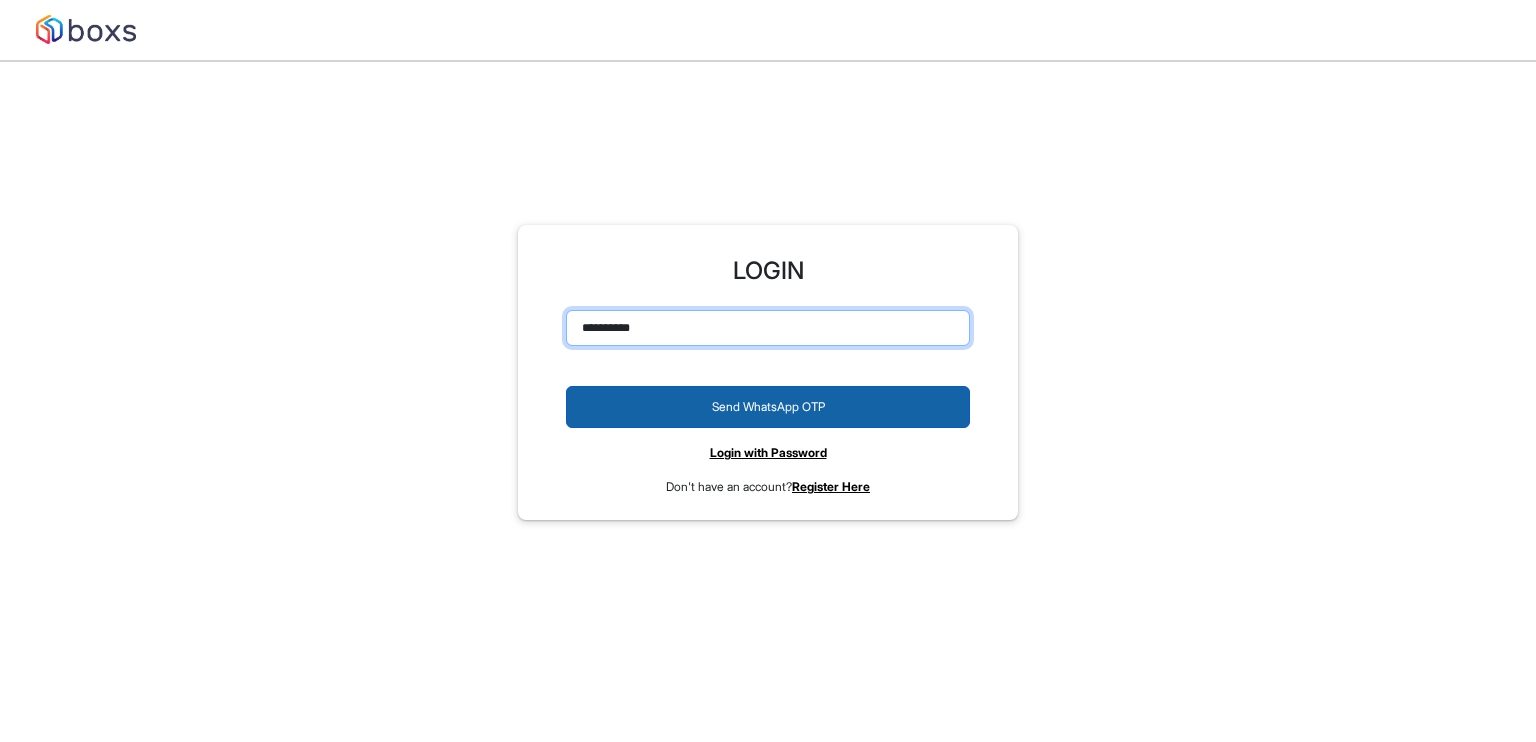 type on "**********" 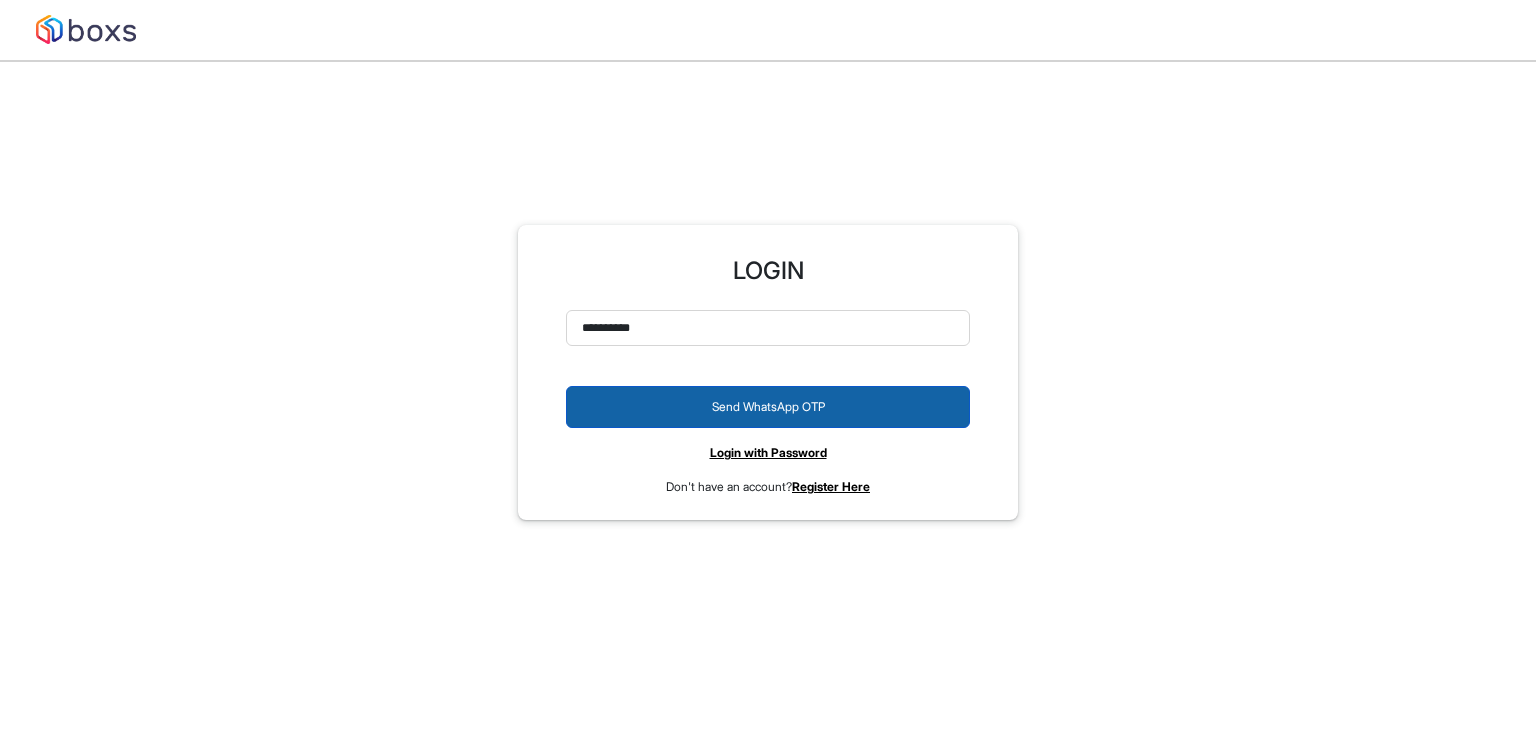 click on "Send WhatsApp OTP" at bounding box center [768, 407] 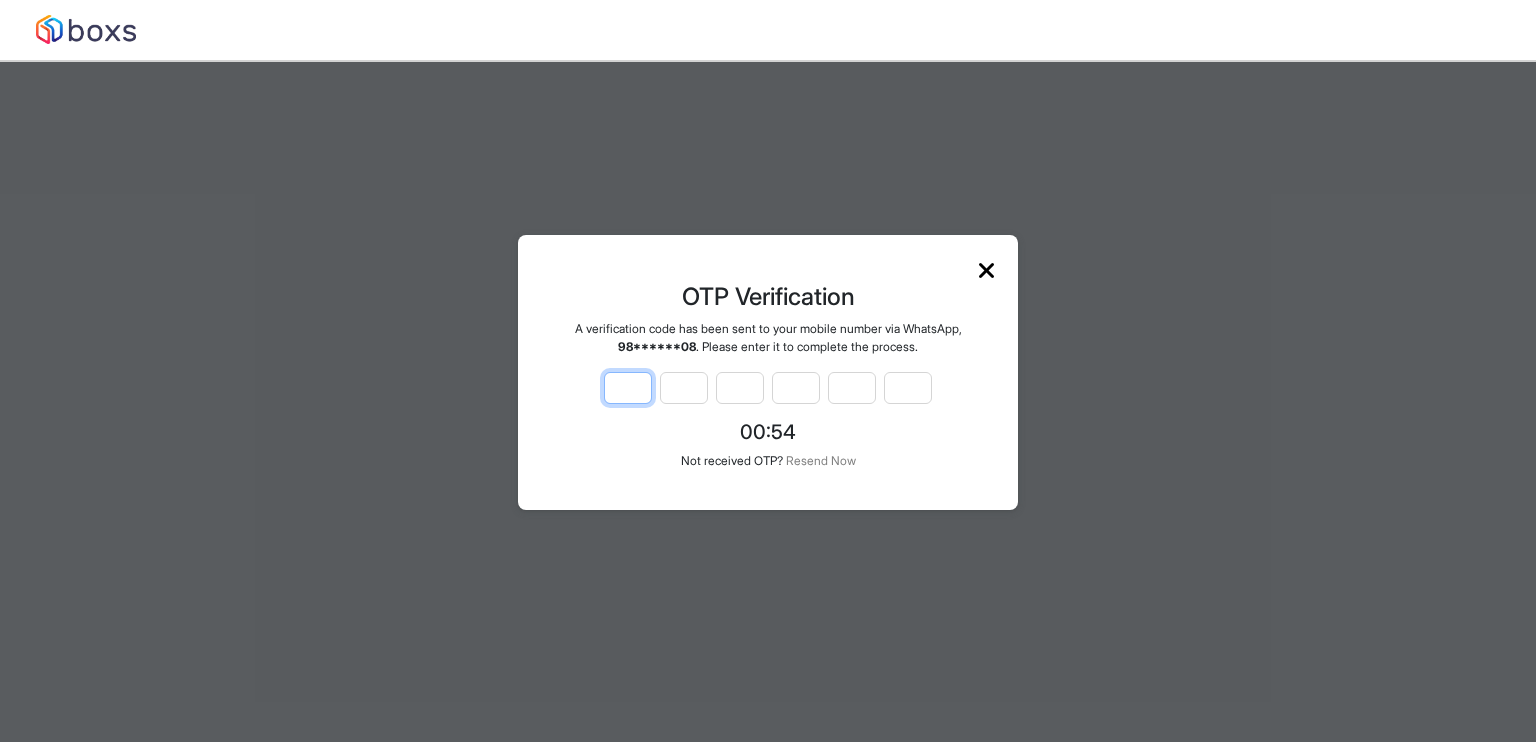 click at bounding box center [628, 388] 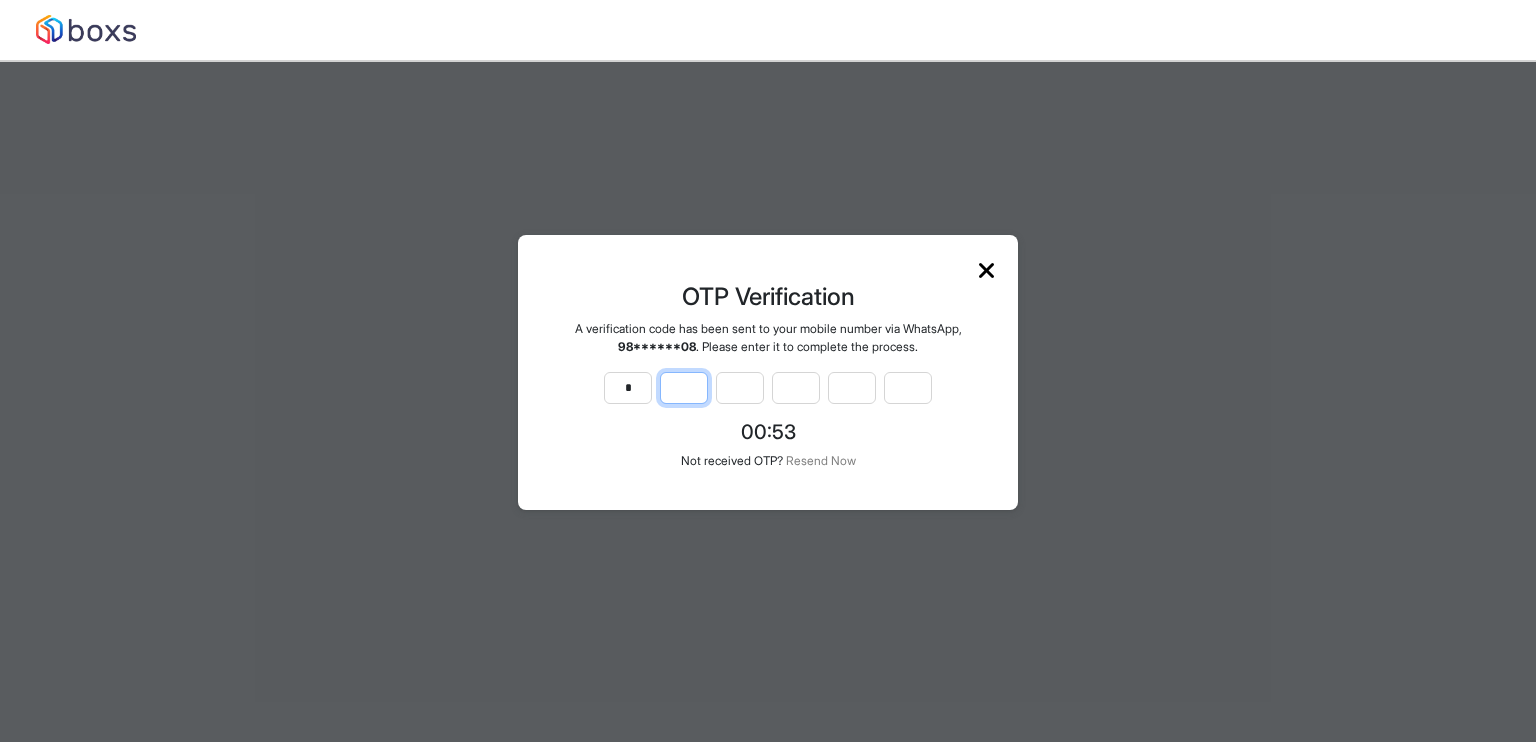 type on "*" 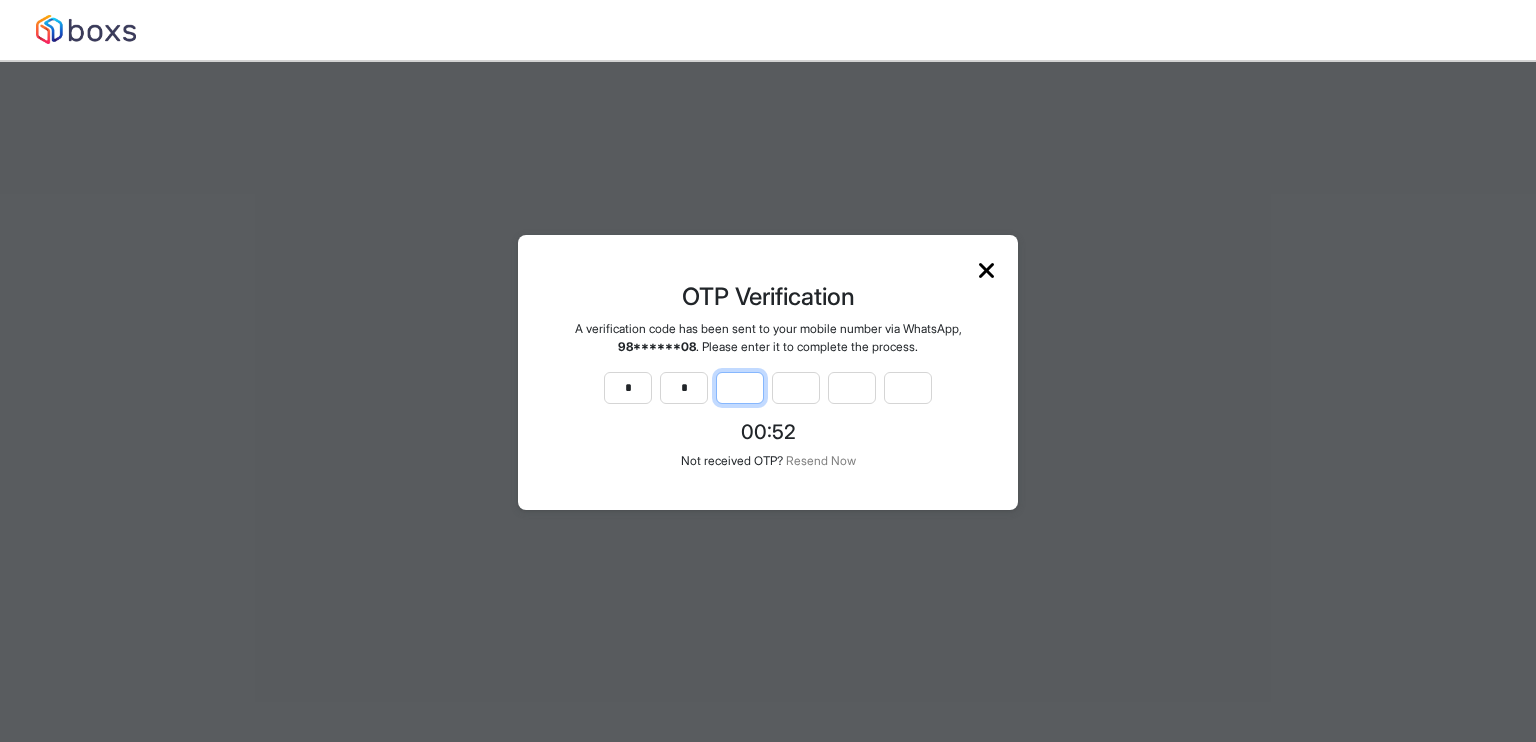 type on "*" 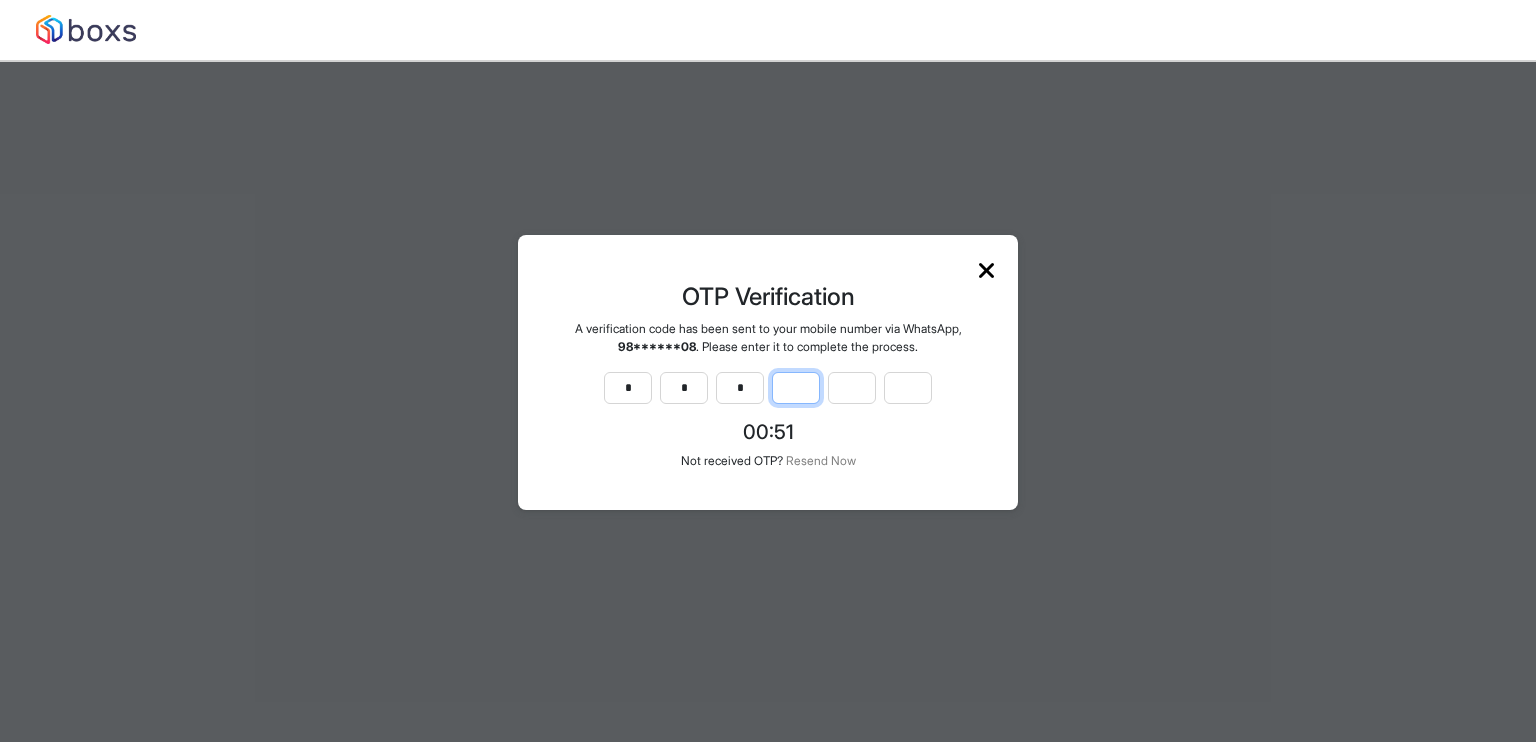 type on "*" 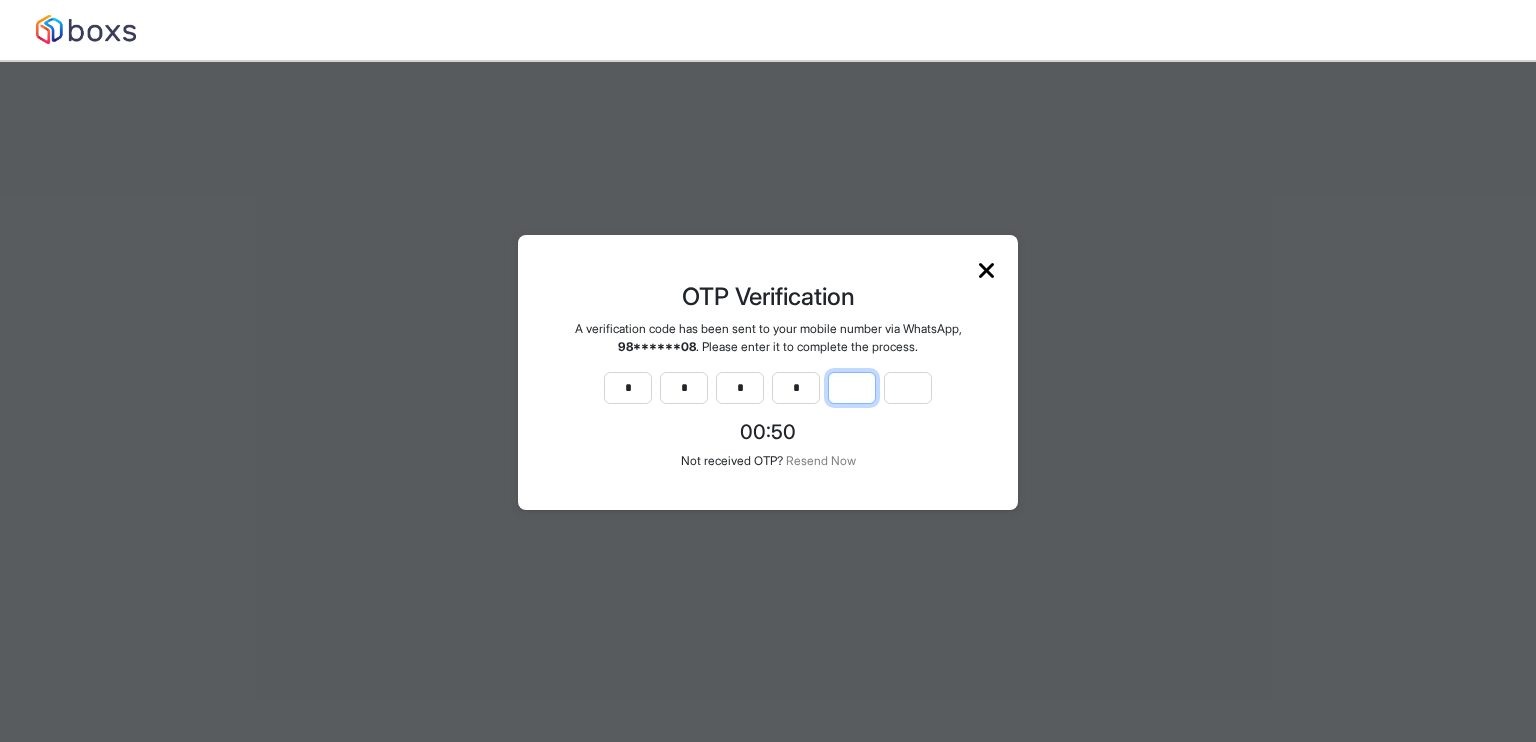 type on "*" 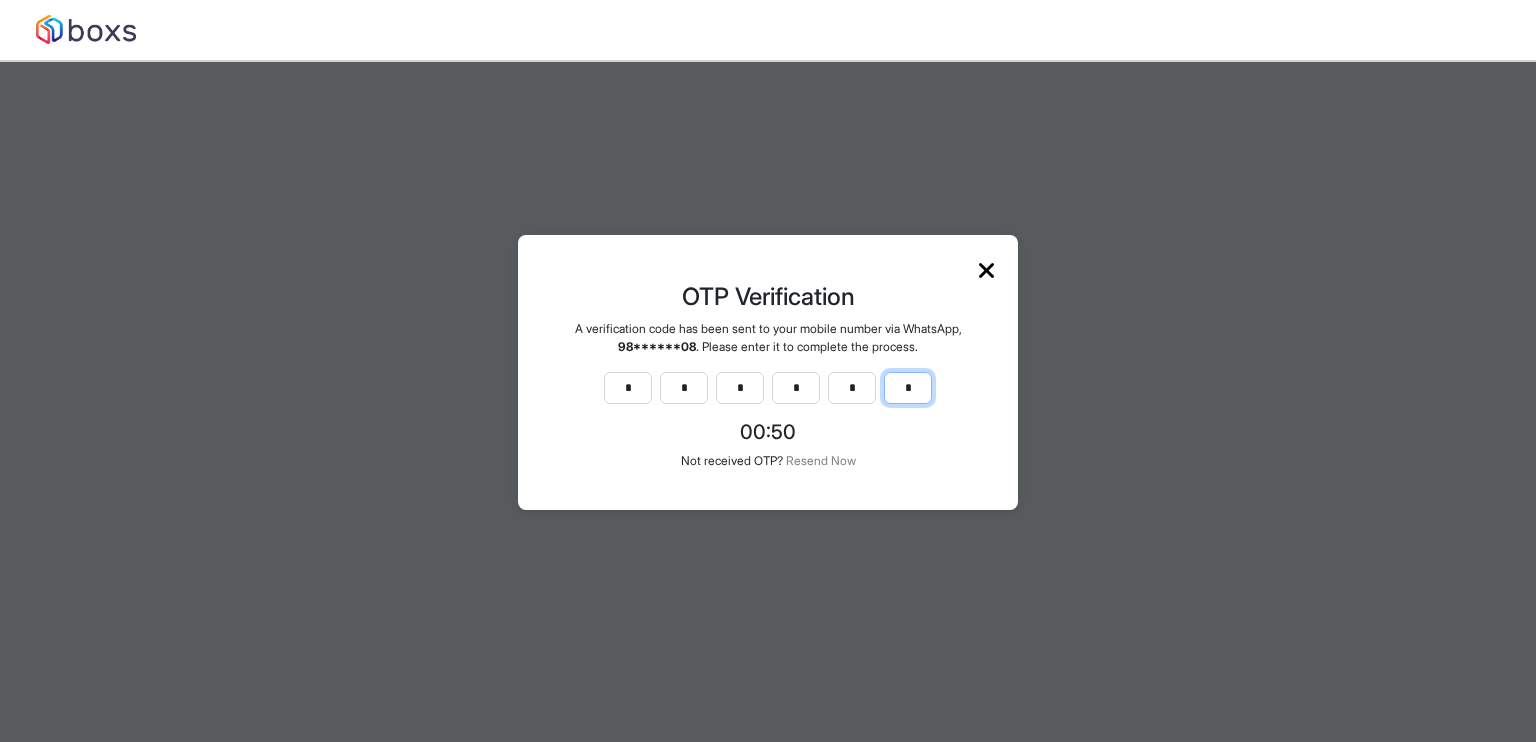 type on "*" 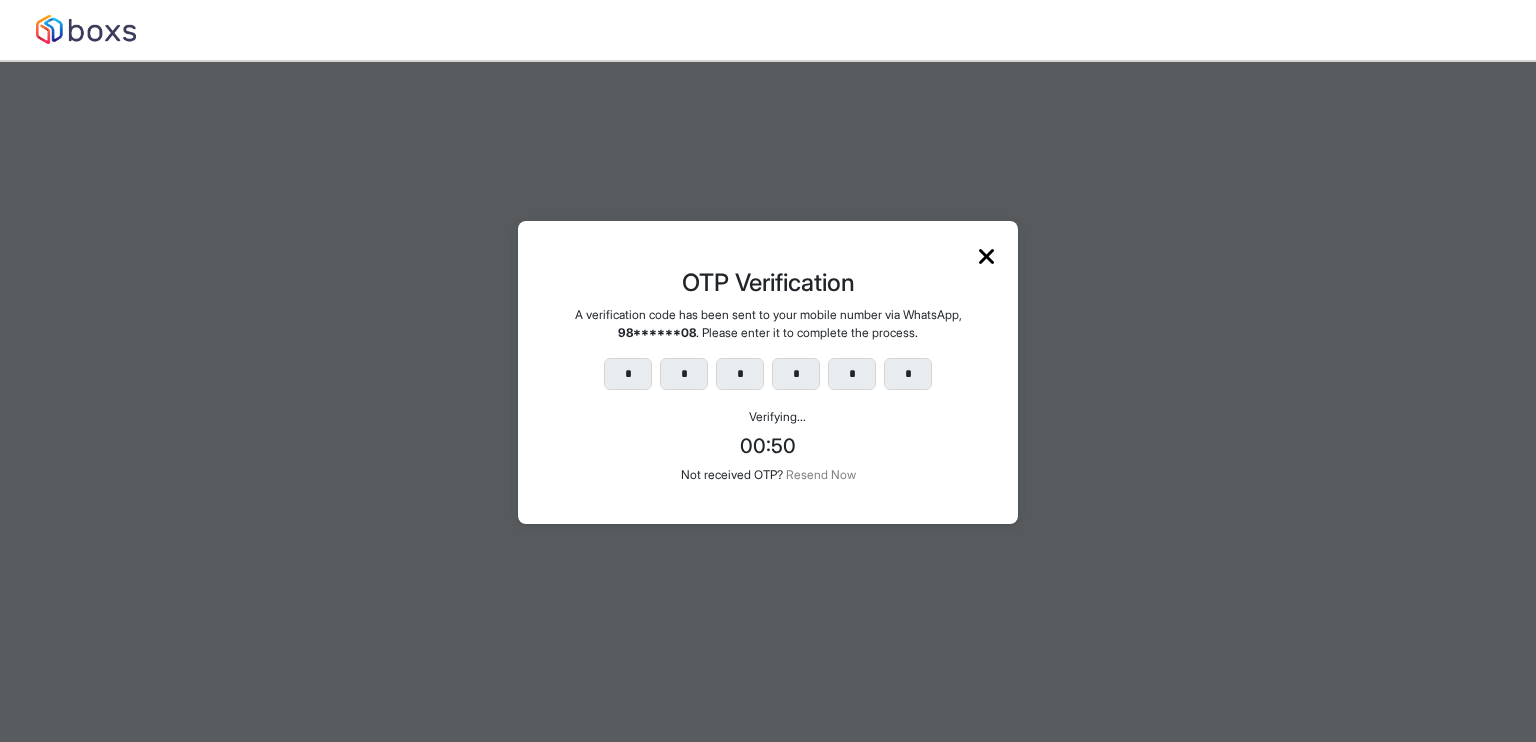 scroll, scrollTop: 48, scrollLeft: 0, axis: vertical 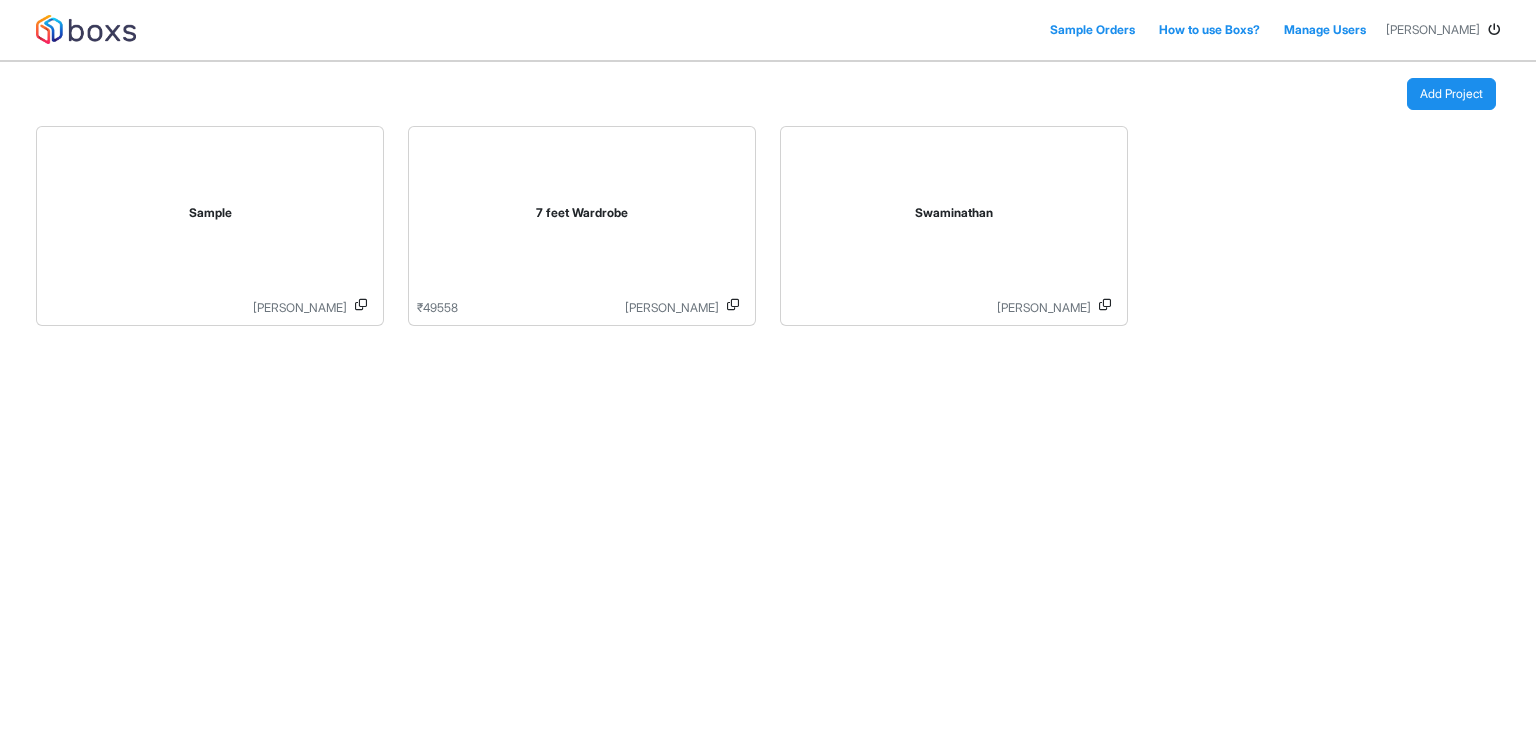 click on "Add Project" at bounding box center [1451, 94] 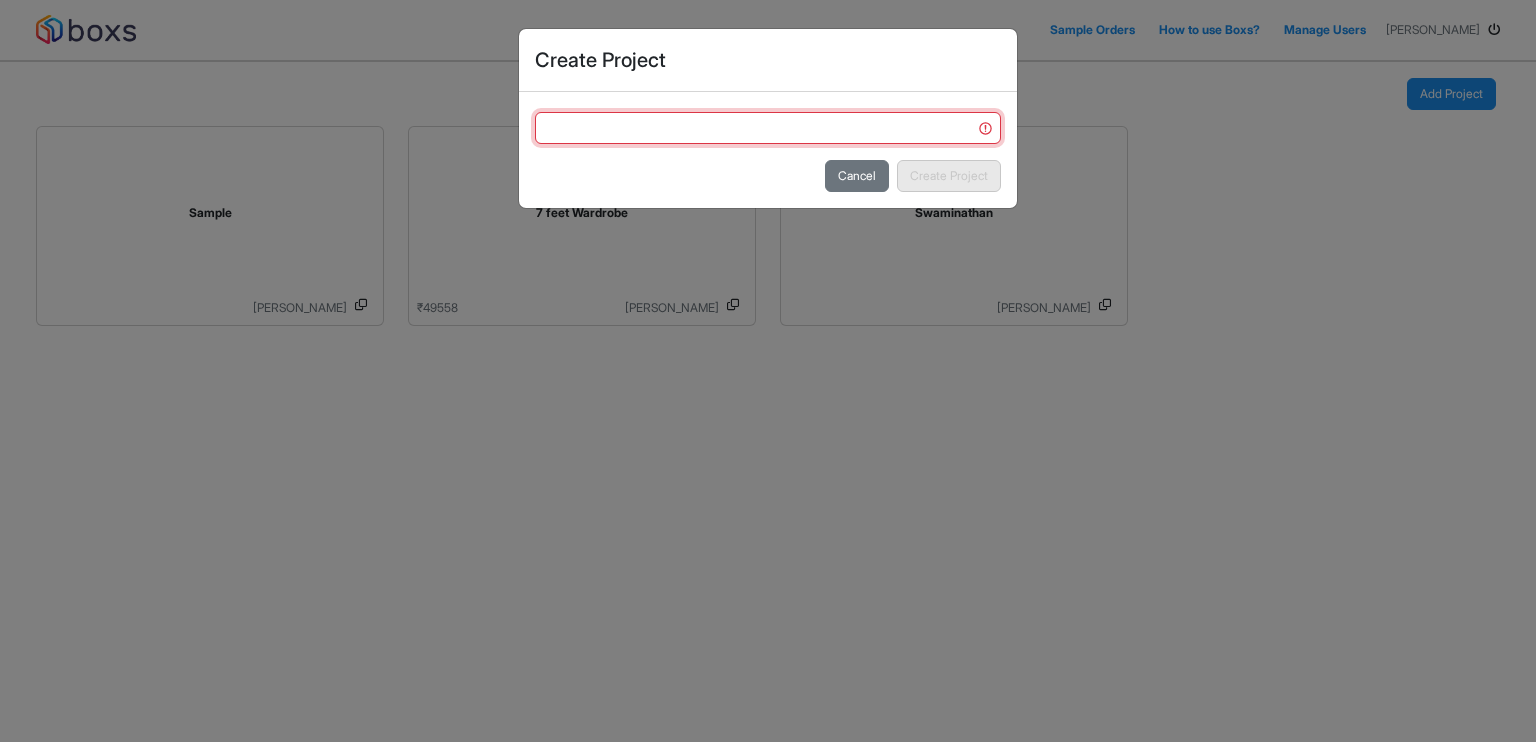 click at bounding box center (768, 128) 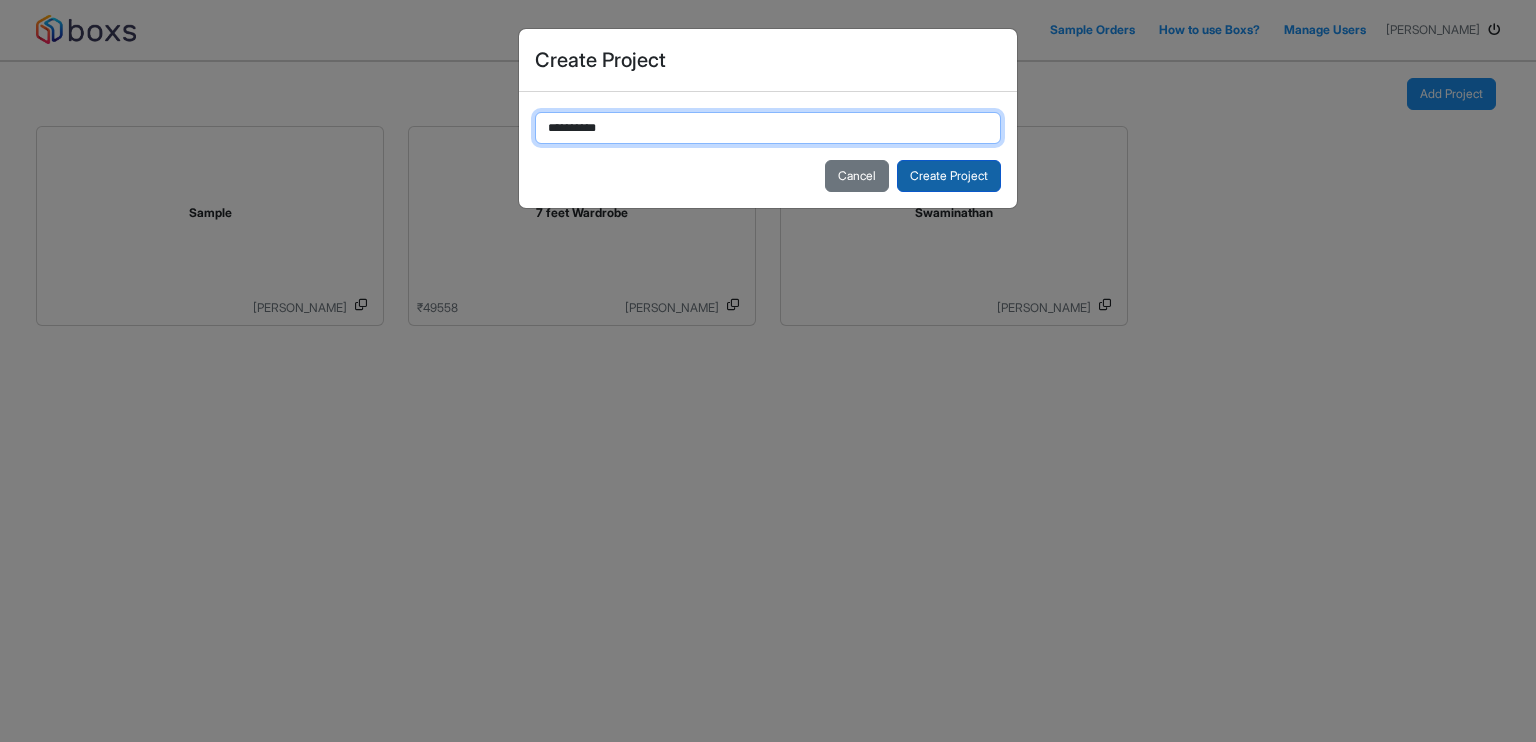 type on "*********" 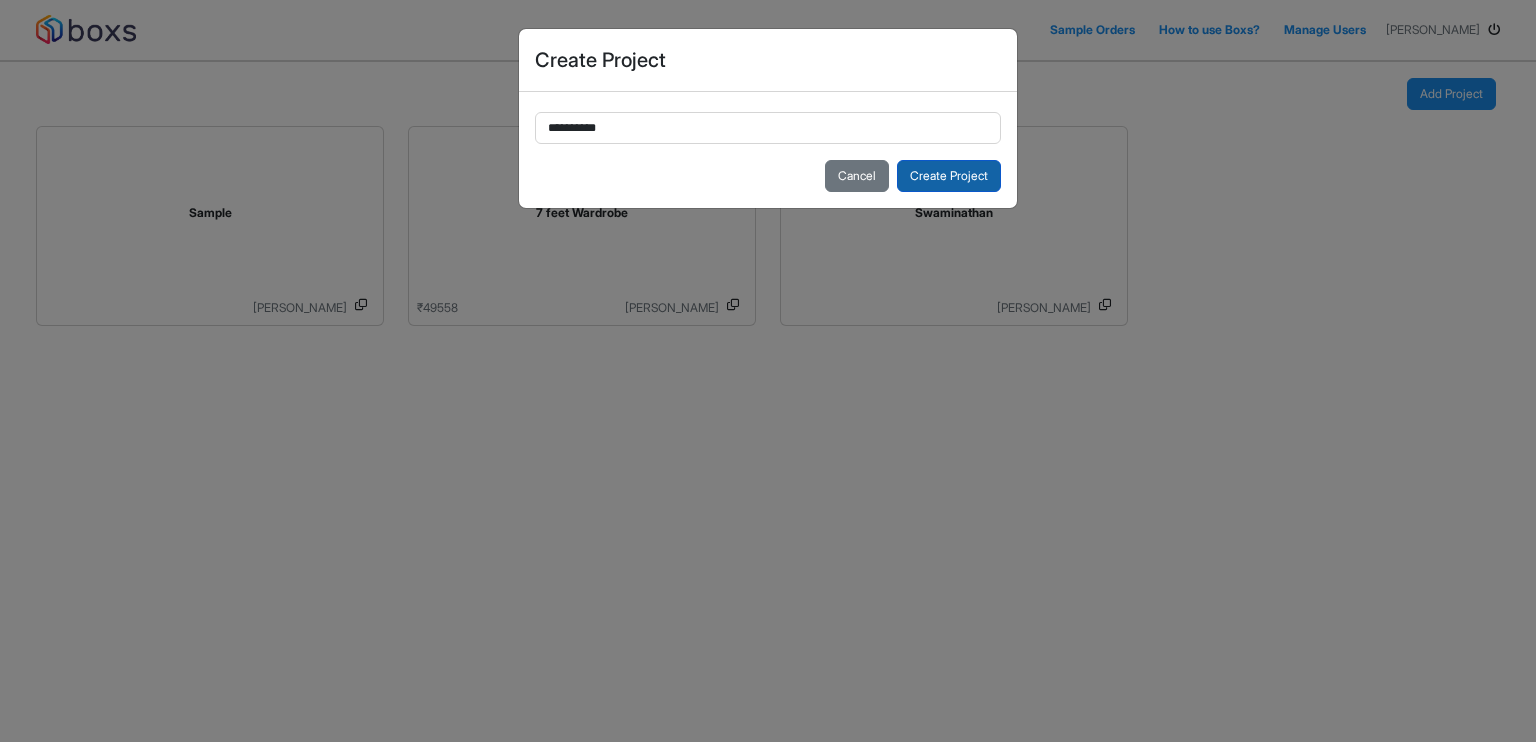 click on "Create Project" at bounding box center [949, 176] 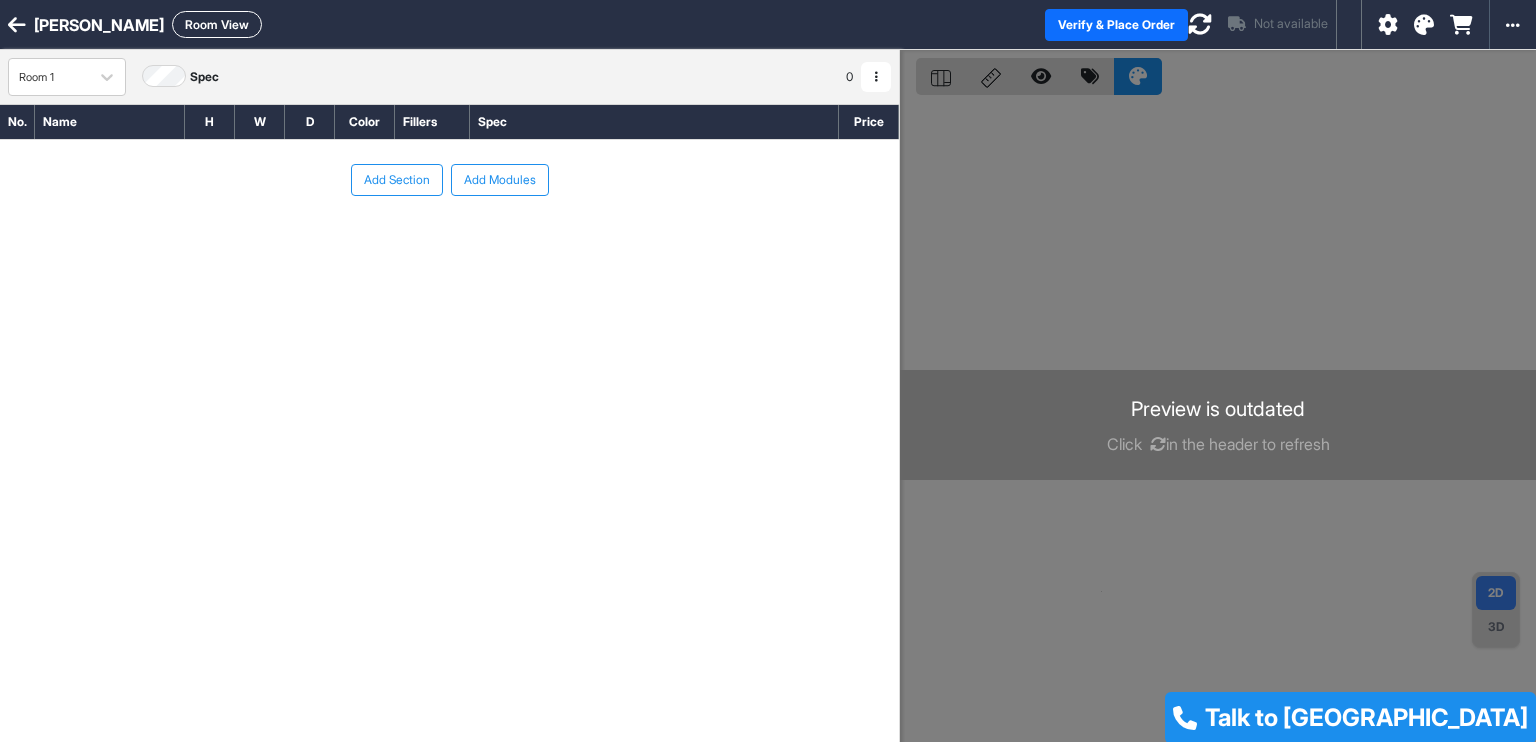 click on "Add Modules" at bounding box center [500, 180] 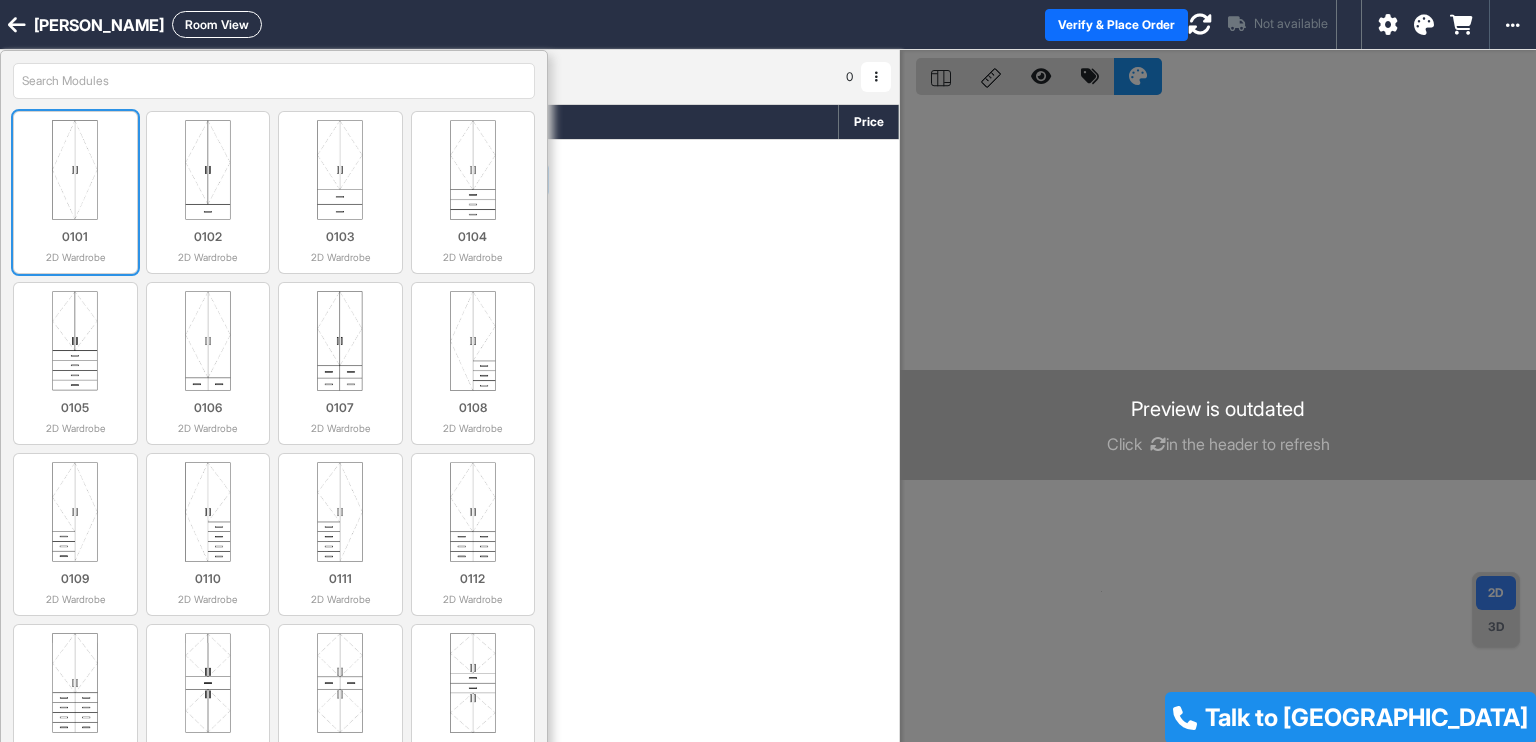 click at bounding box center [75, 170] 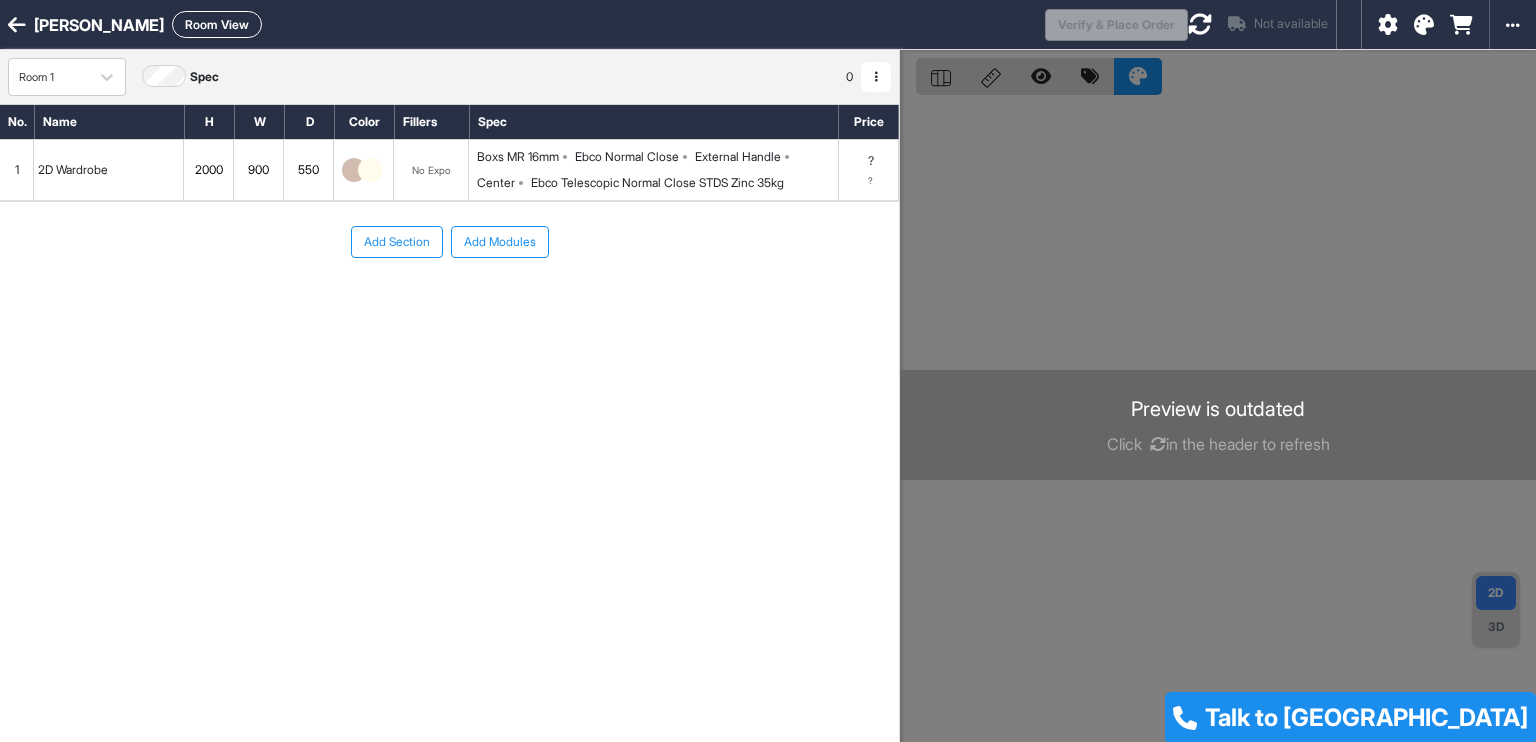 drag, startPoint x: 838, startPoint y: 178, endPoint x: 880, endPoint y: 183, distance: 42.296574 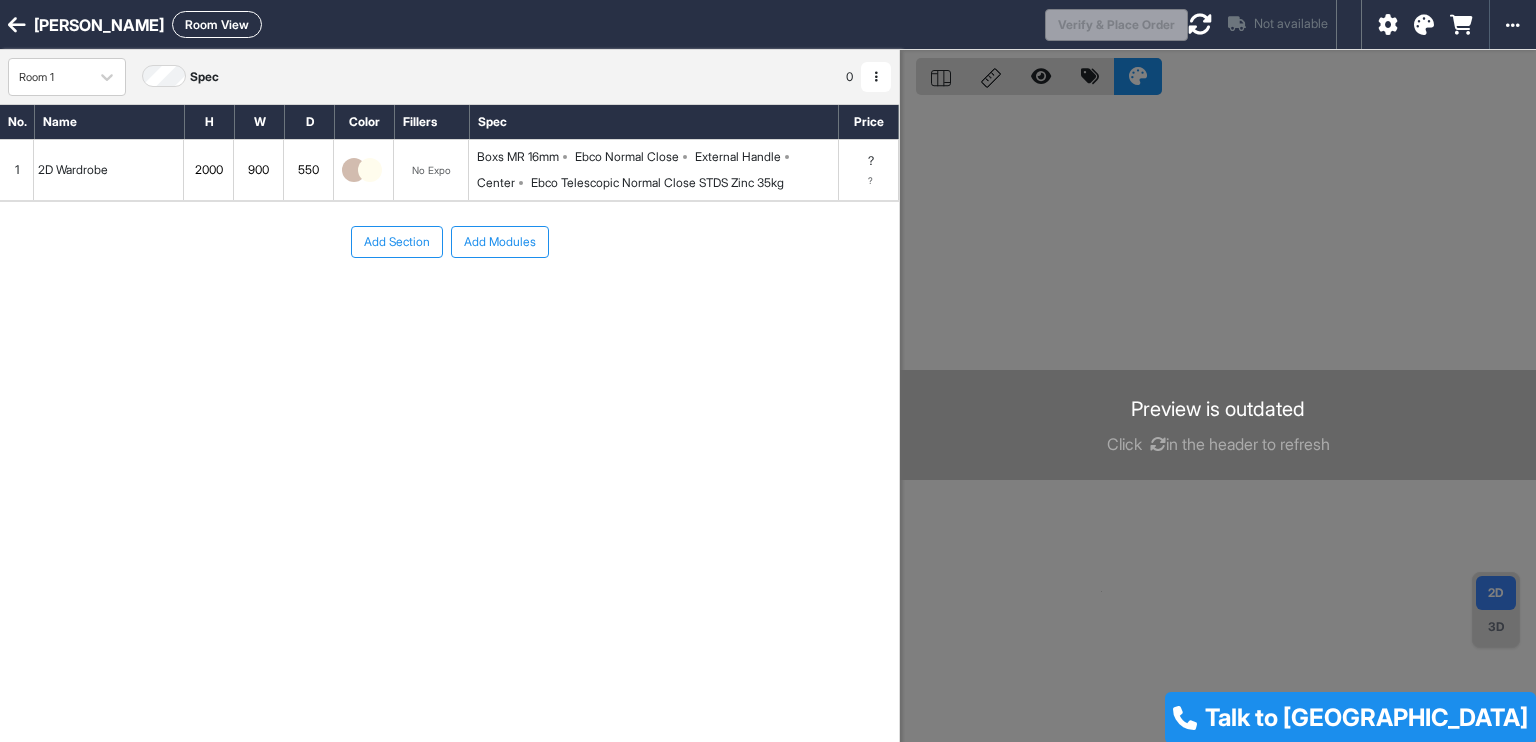 click on "?" at bounding box center [871, 161] 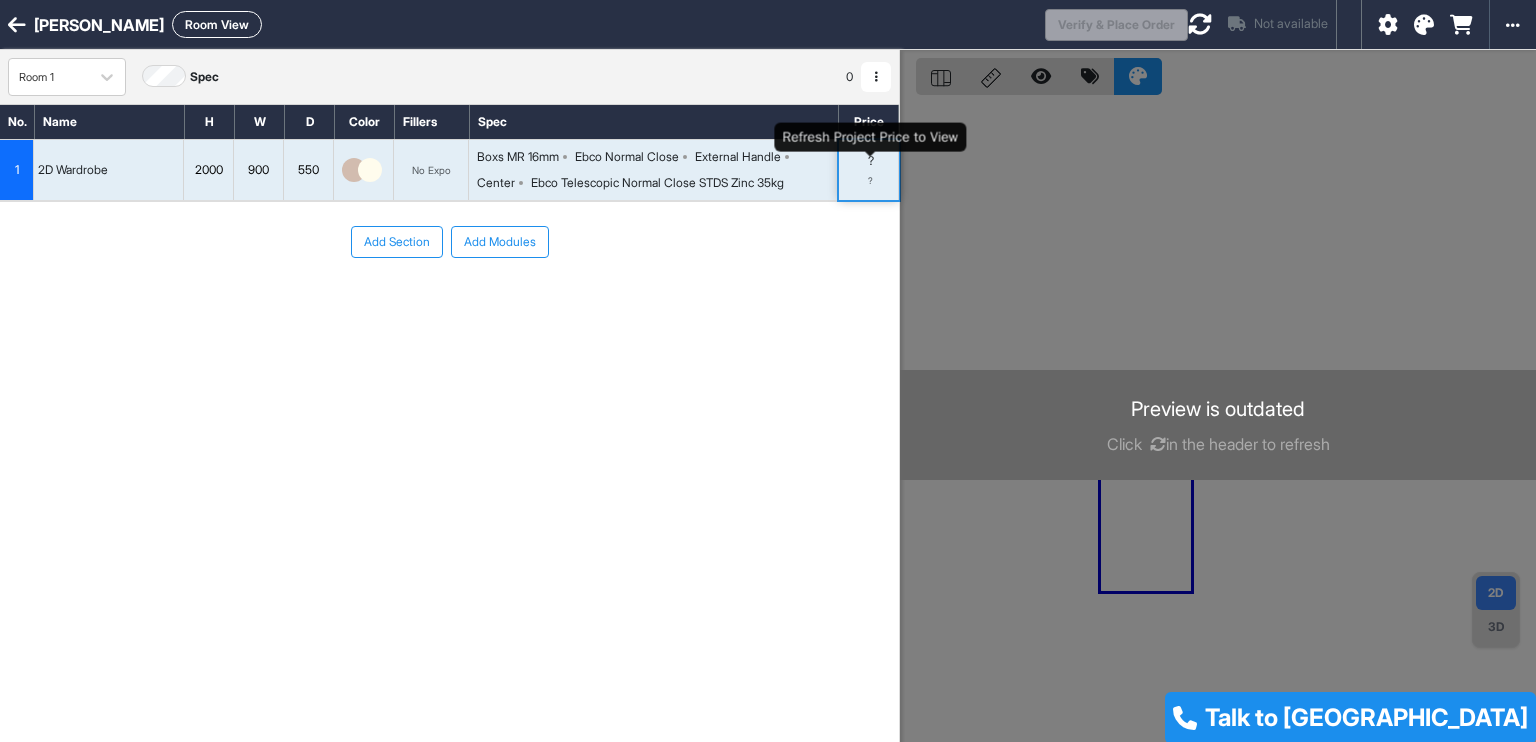 click on "?" at bounding box center (871, 161) 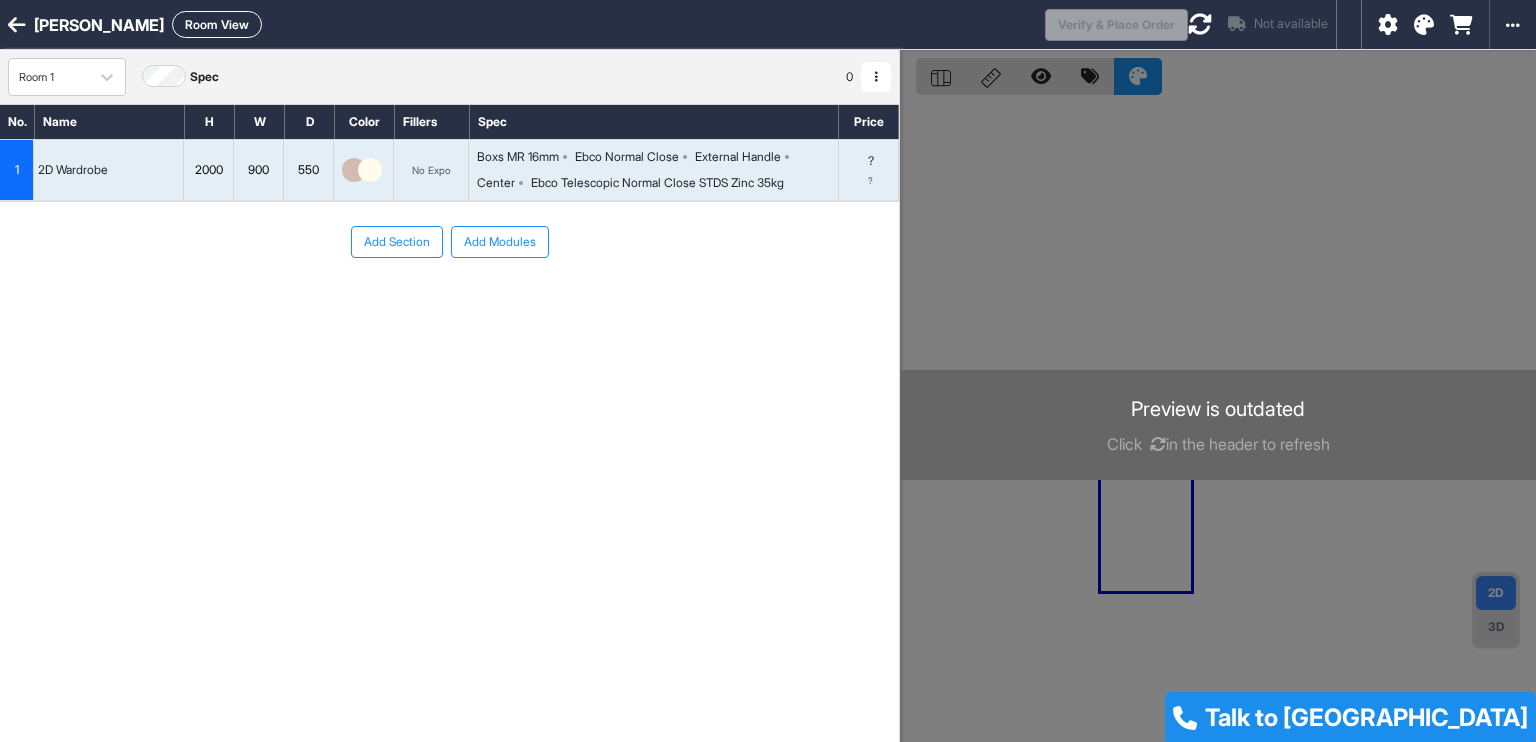 click on "Add Section Add Modules" at bounding box center (449, 242) 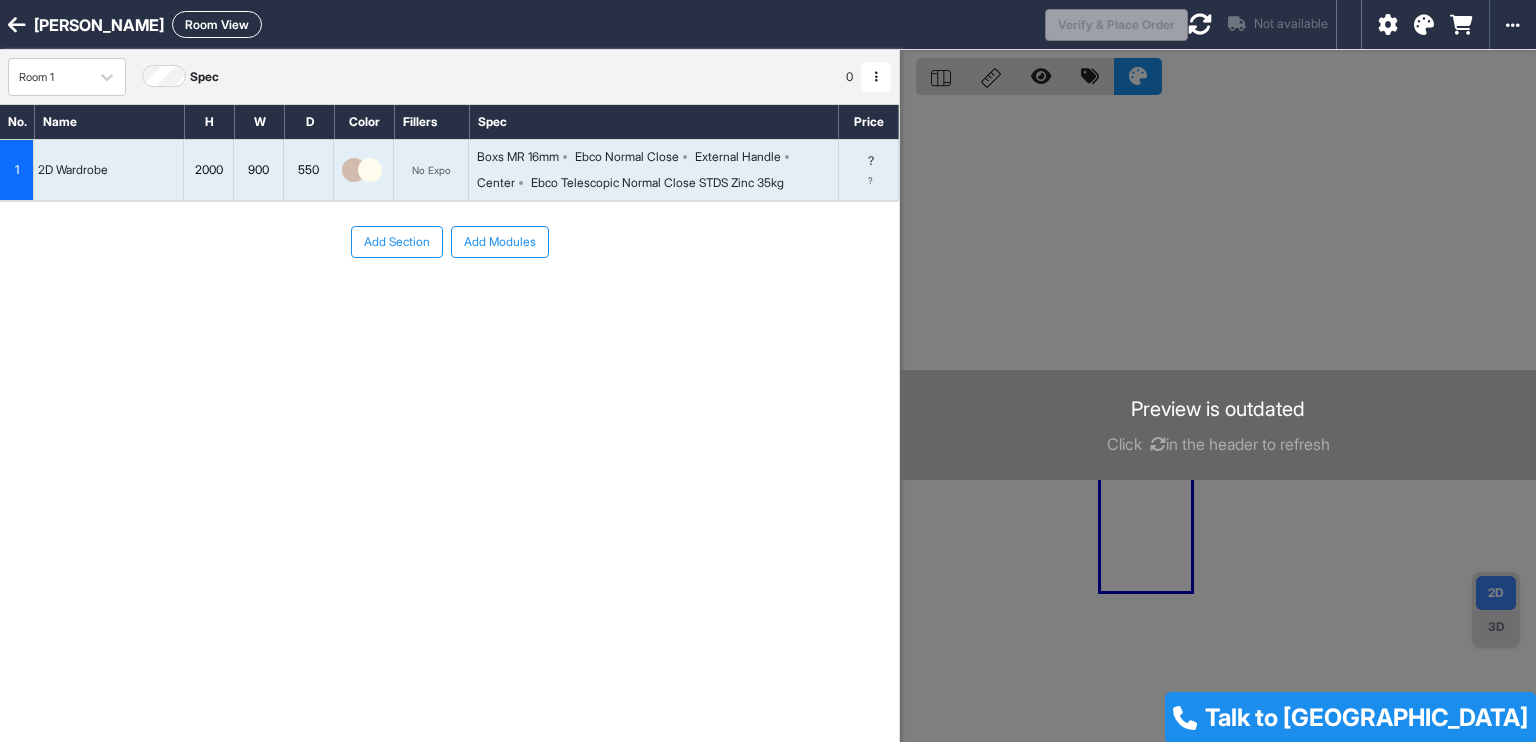click on "? ?" at bounding box center [869, 170] 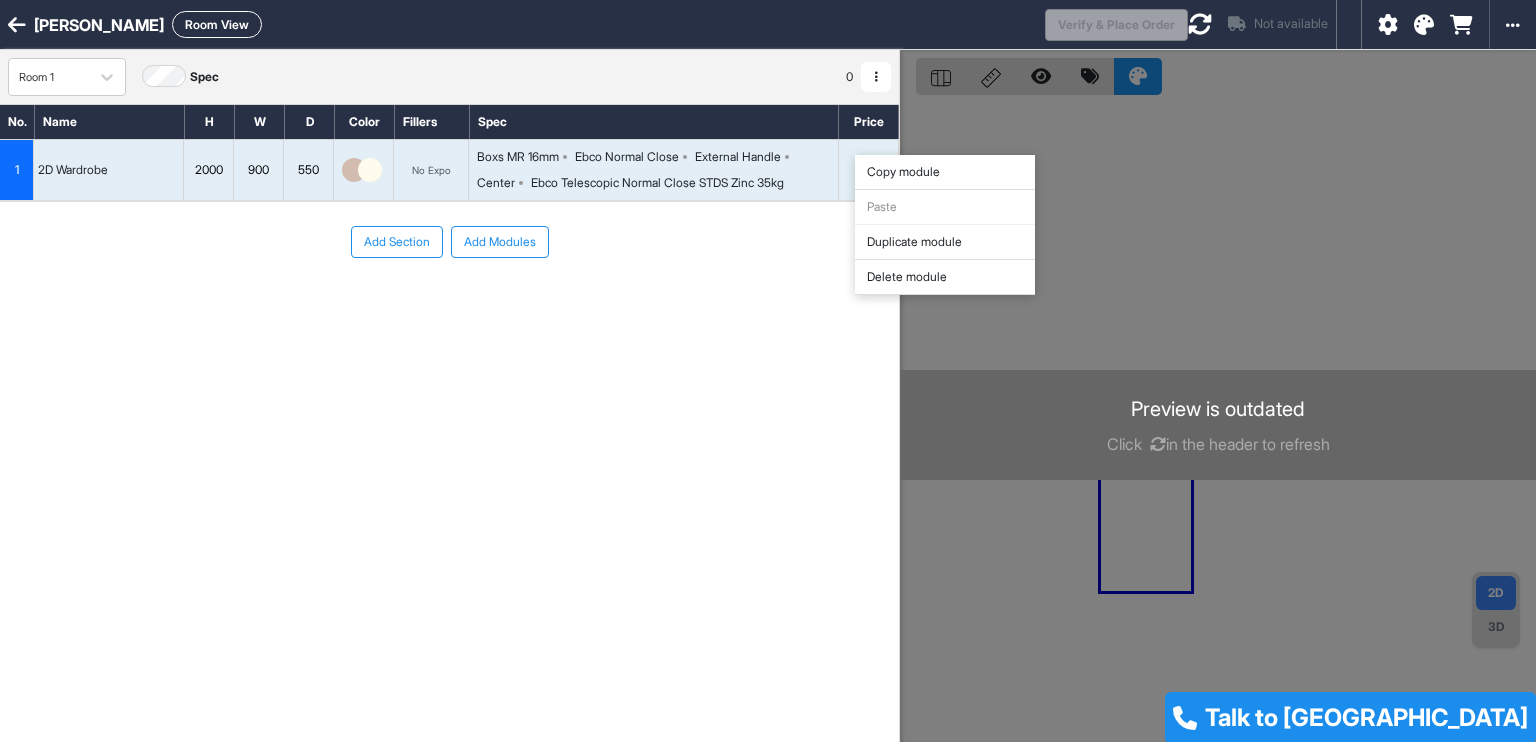 click on "Add Section Add Modules" at bounding box center (449, 302) 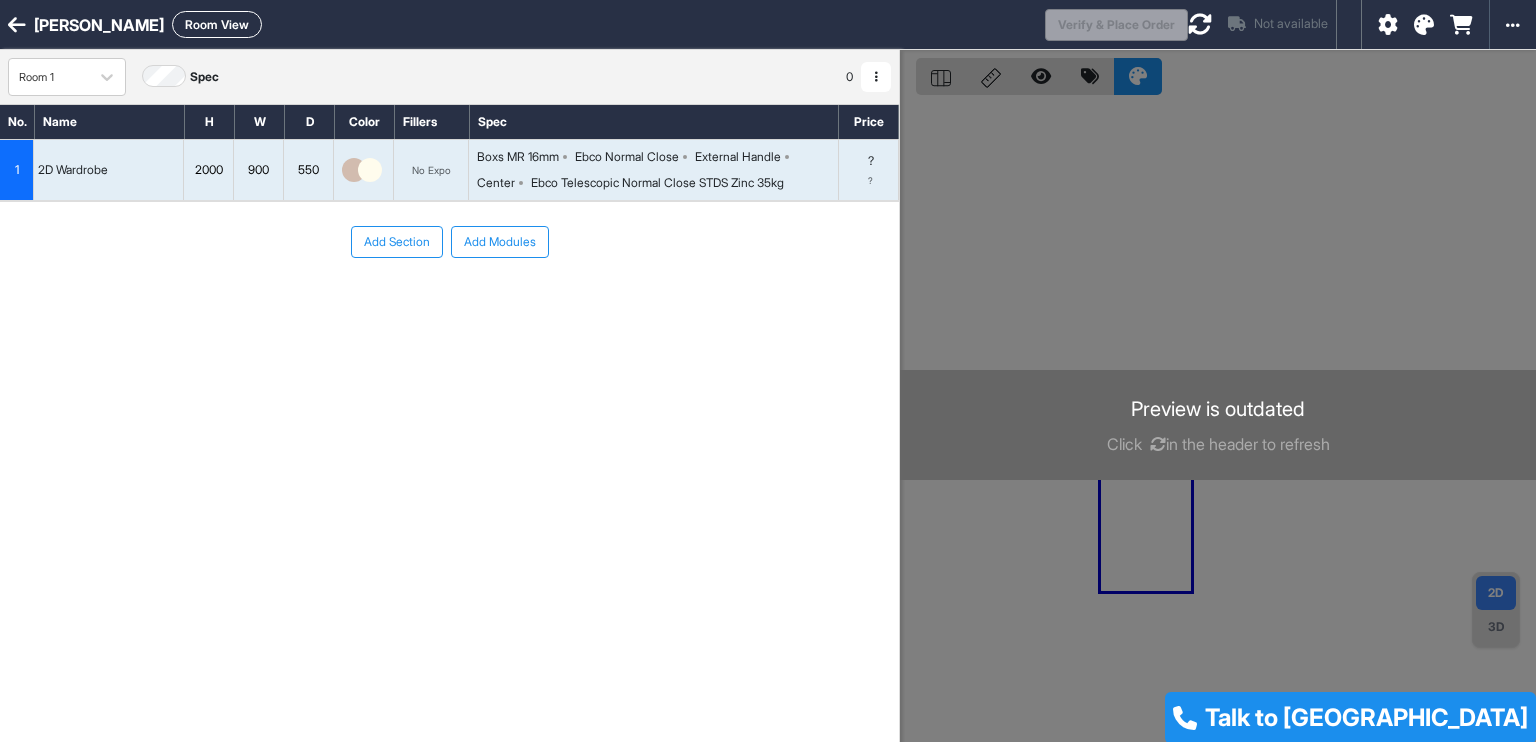 click on "Add Section" at bounding box center [397, 242] 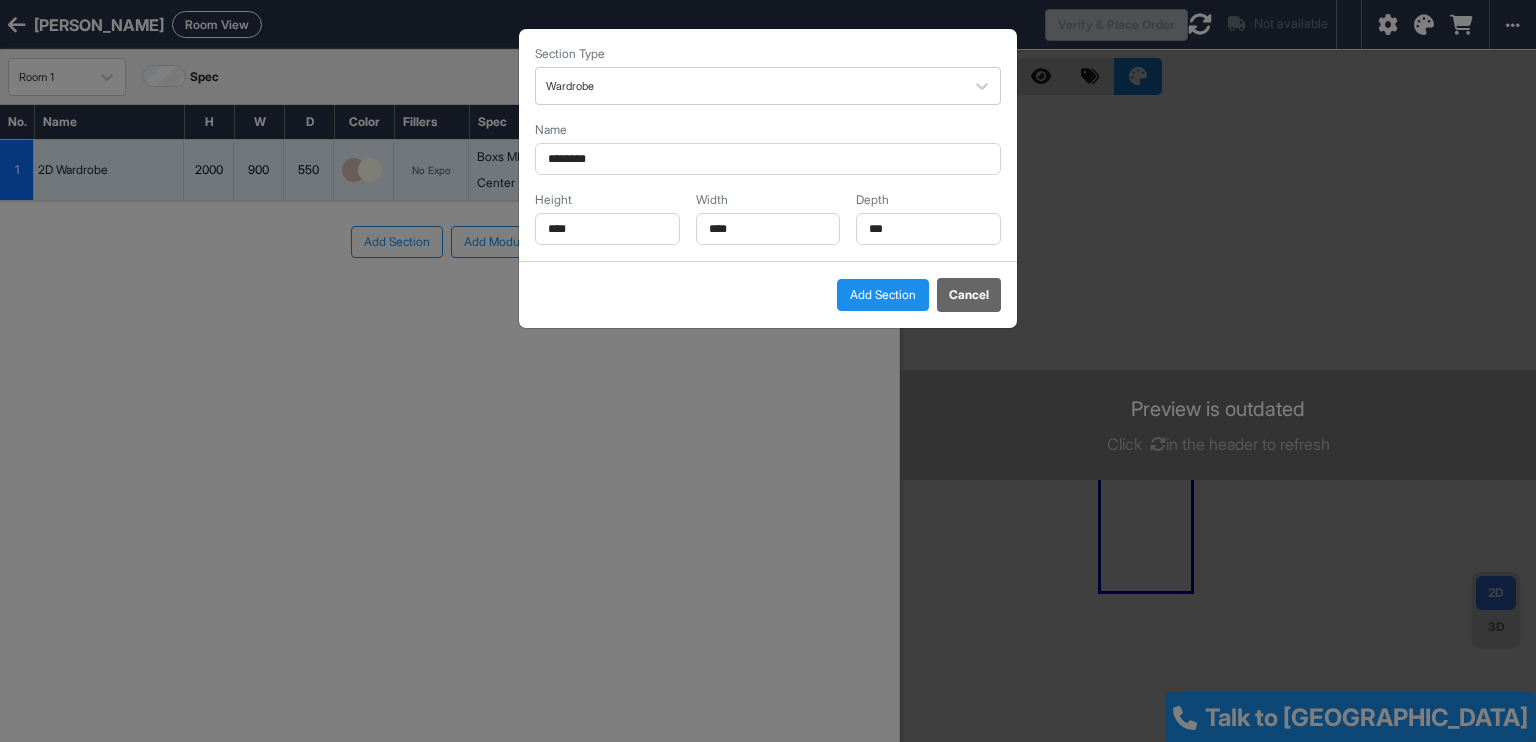 drag, startPoint x: 623, startPoint y: 141, endPoint x: 644, endPoint y: 171, distance: 36.619667 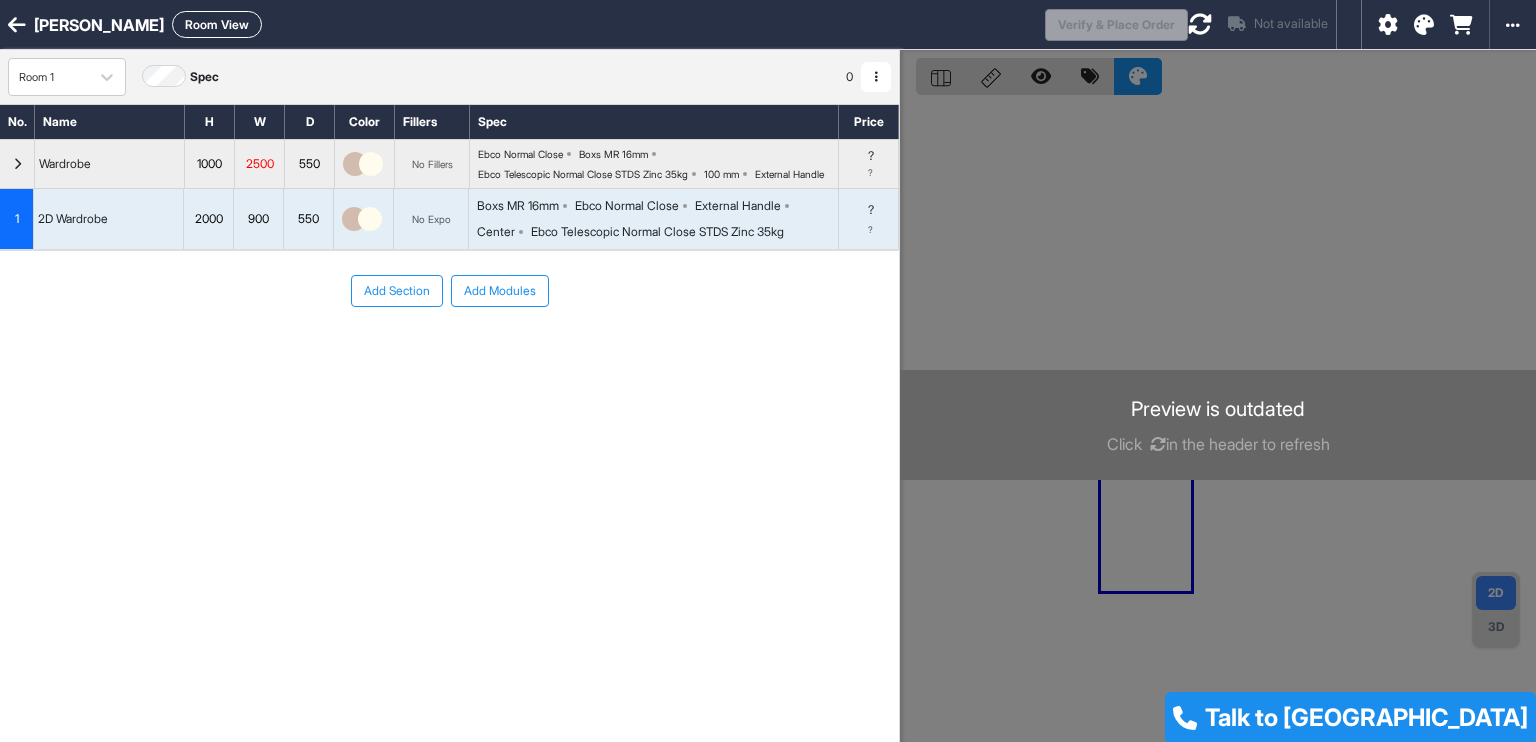 click on "Ebco Telescopic Normal Close STDS Zinc 35kg" at bounding box center (657, 232) 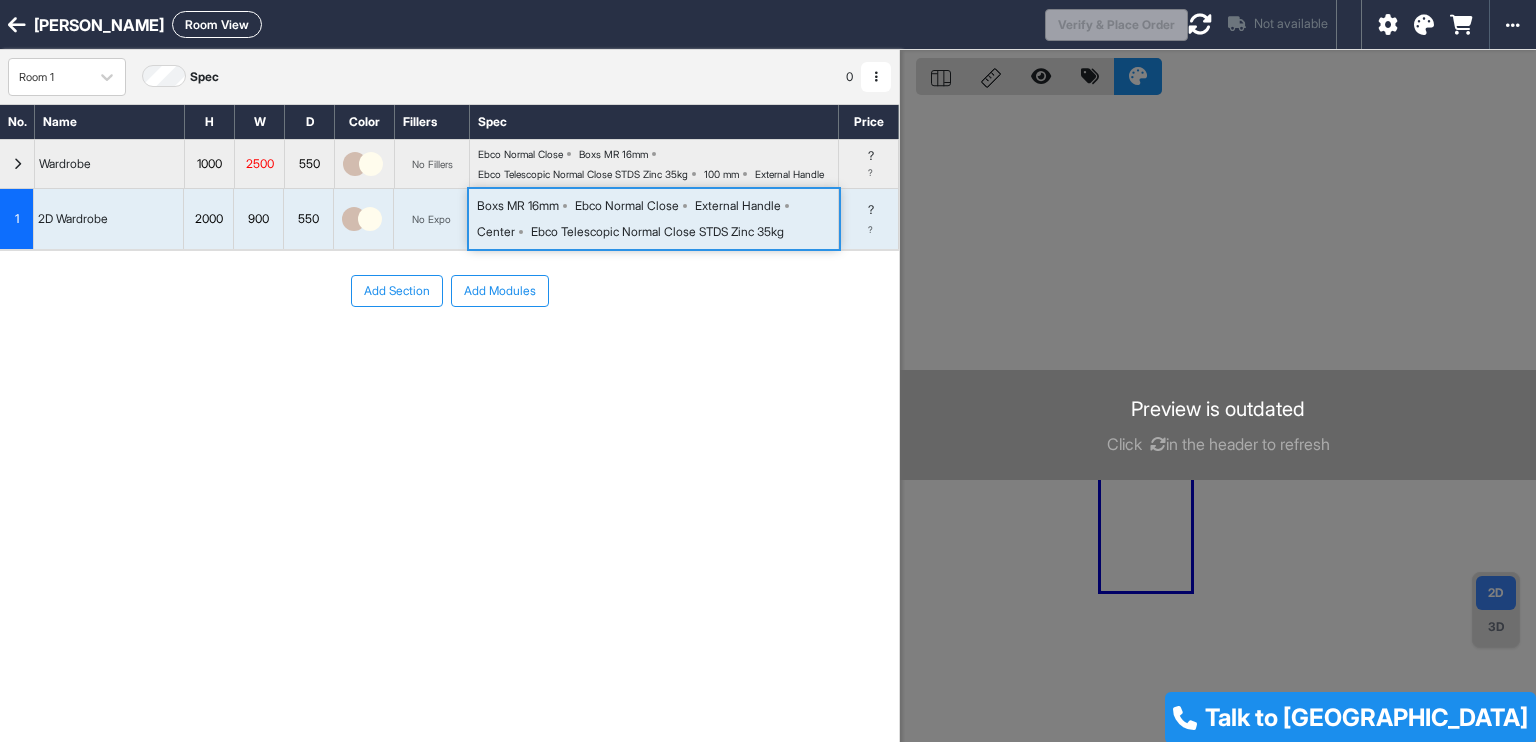 click on "?" at bounding box center (870, 230) 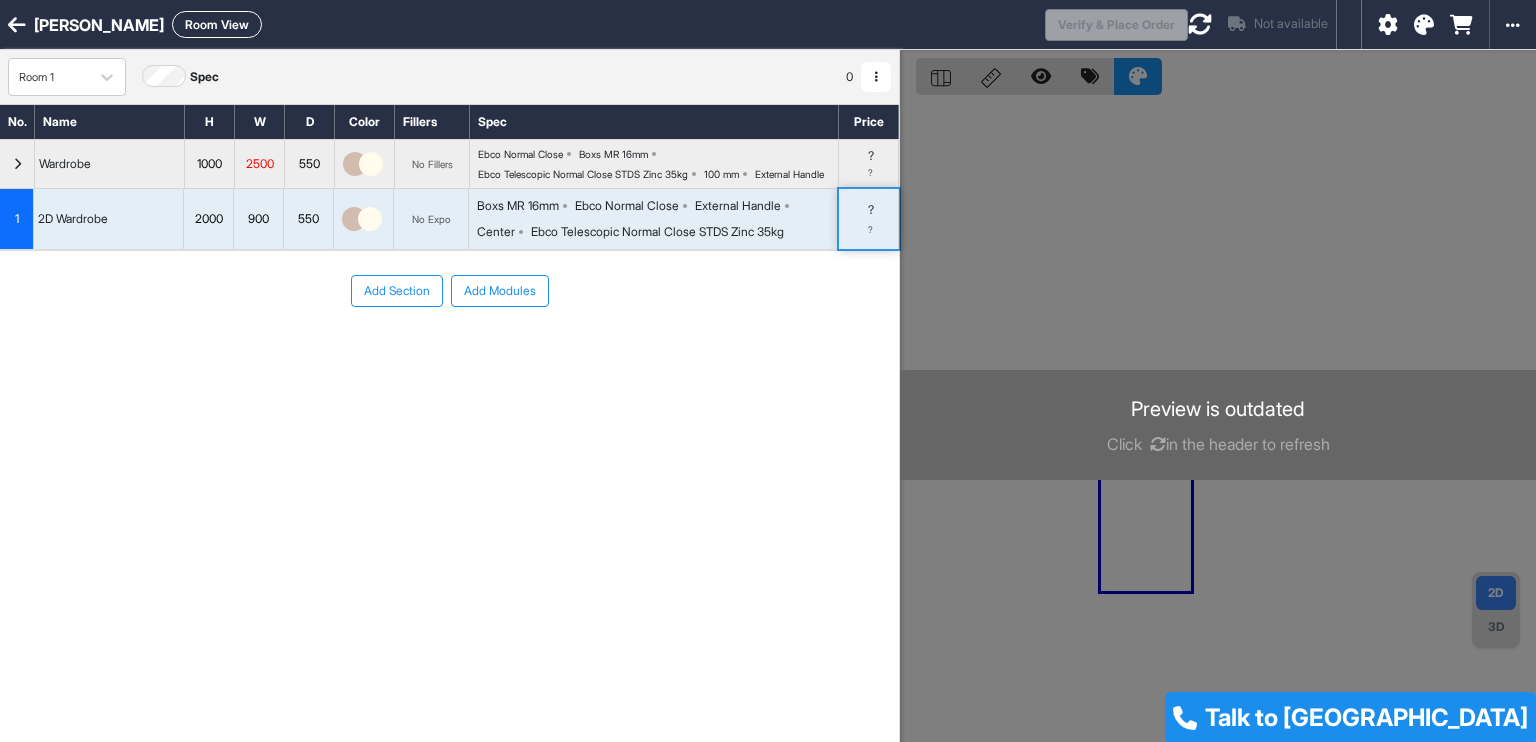 click at bounding box center [876, 77] 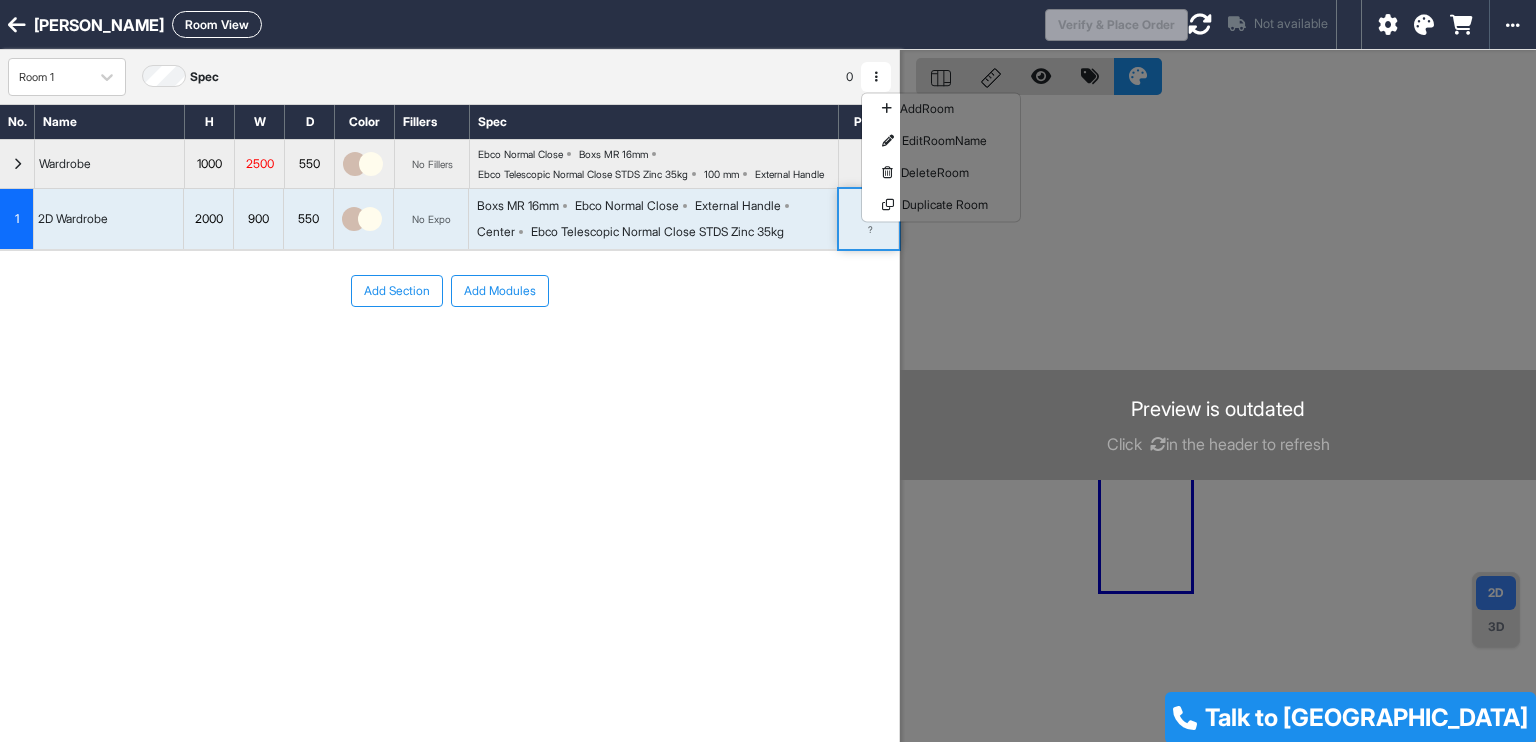 click on "Add Section Add Modules" at bounding box center [449, 351] 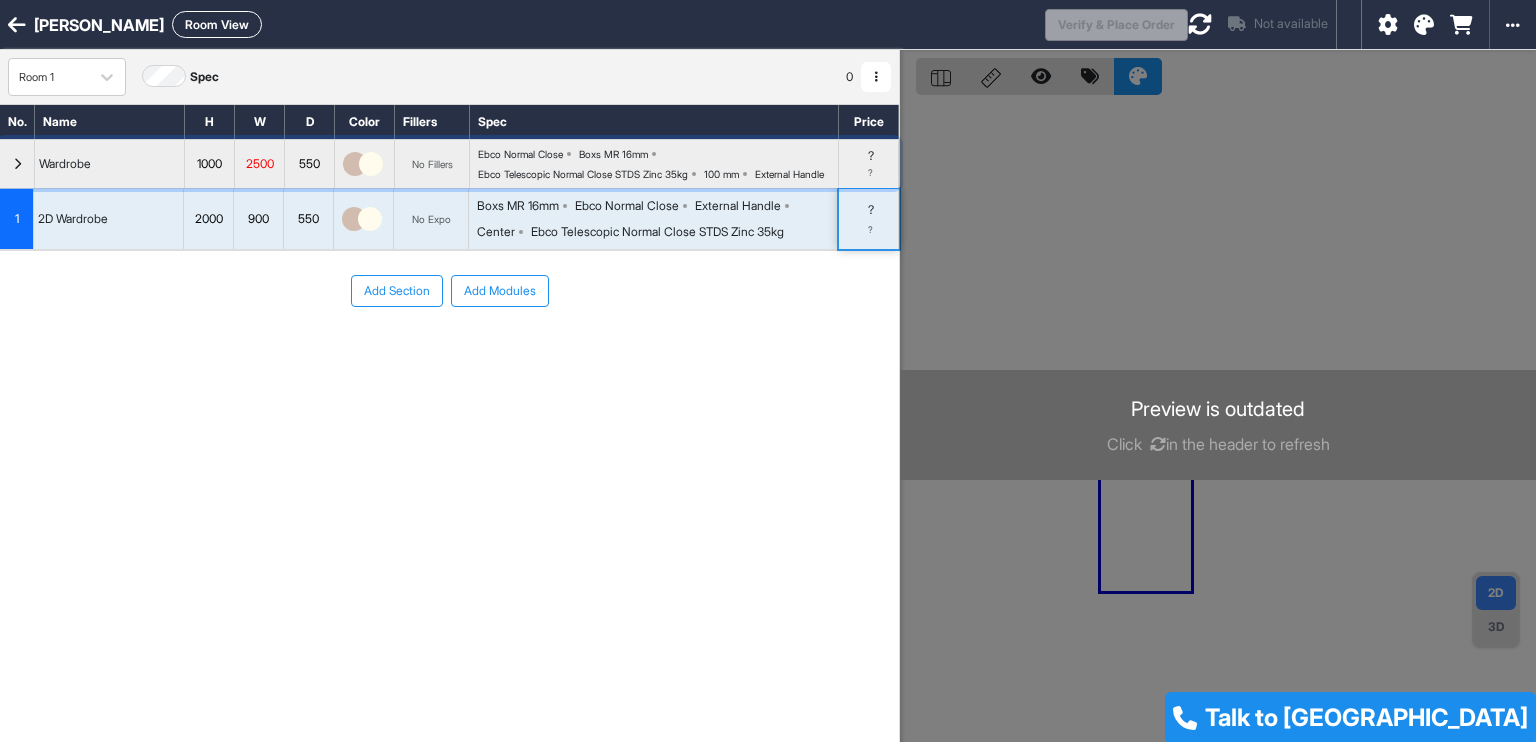 click at bounding box center [17, 164] 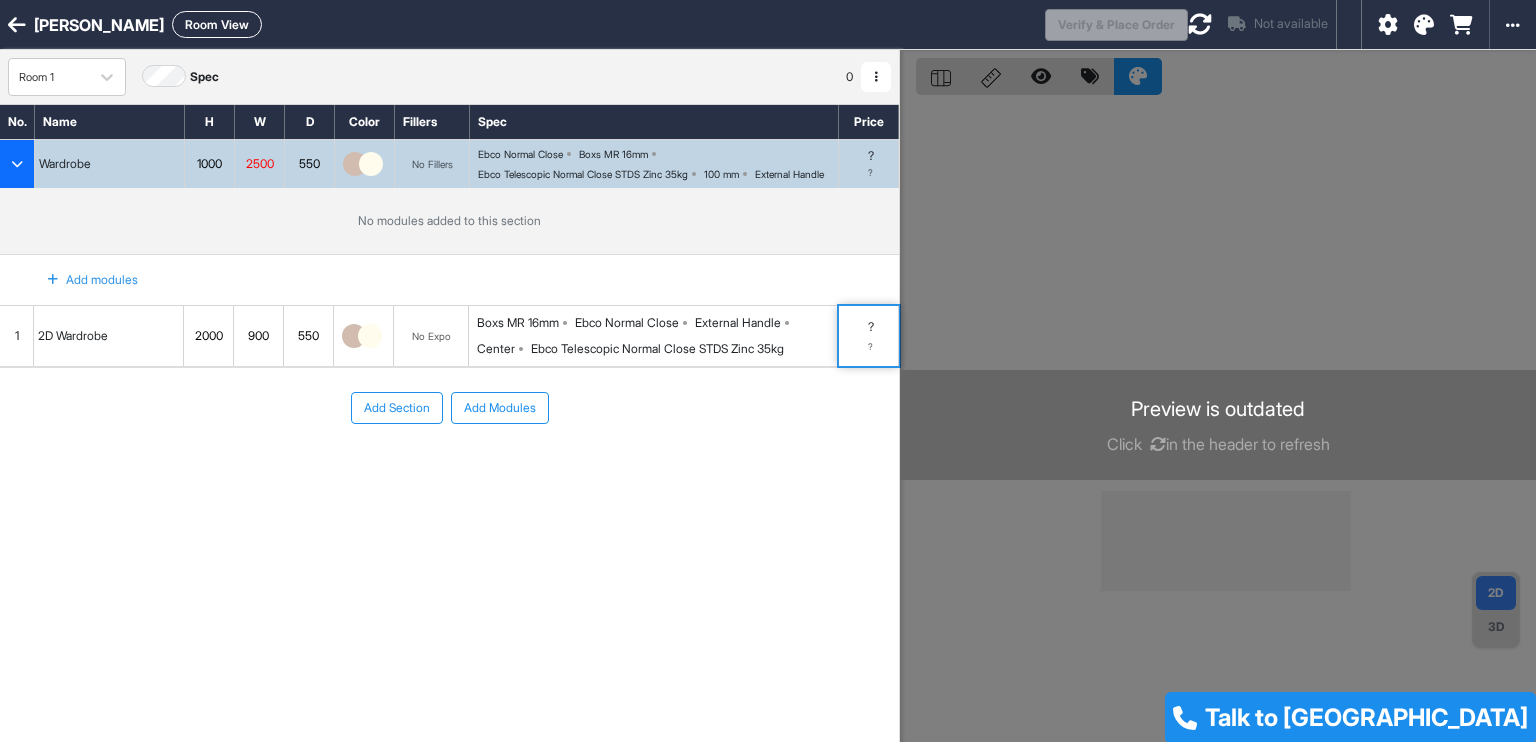 click at bounding box center [17, 164] 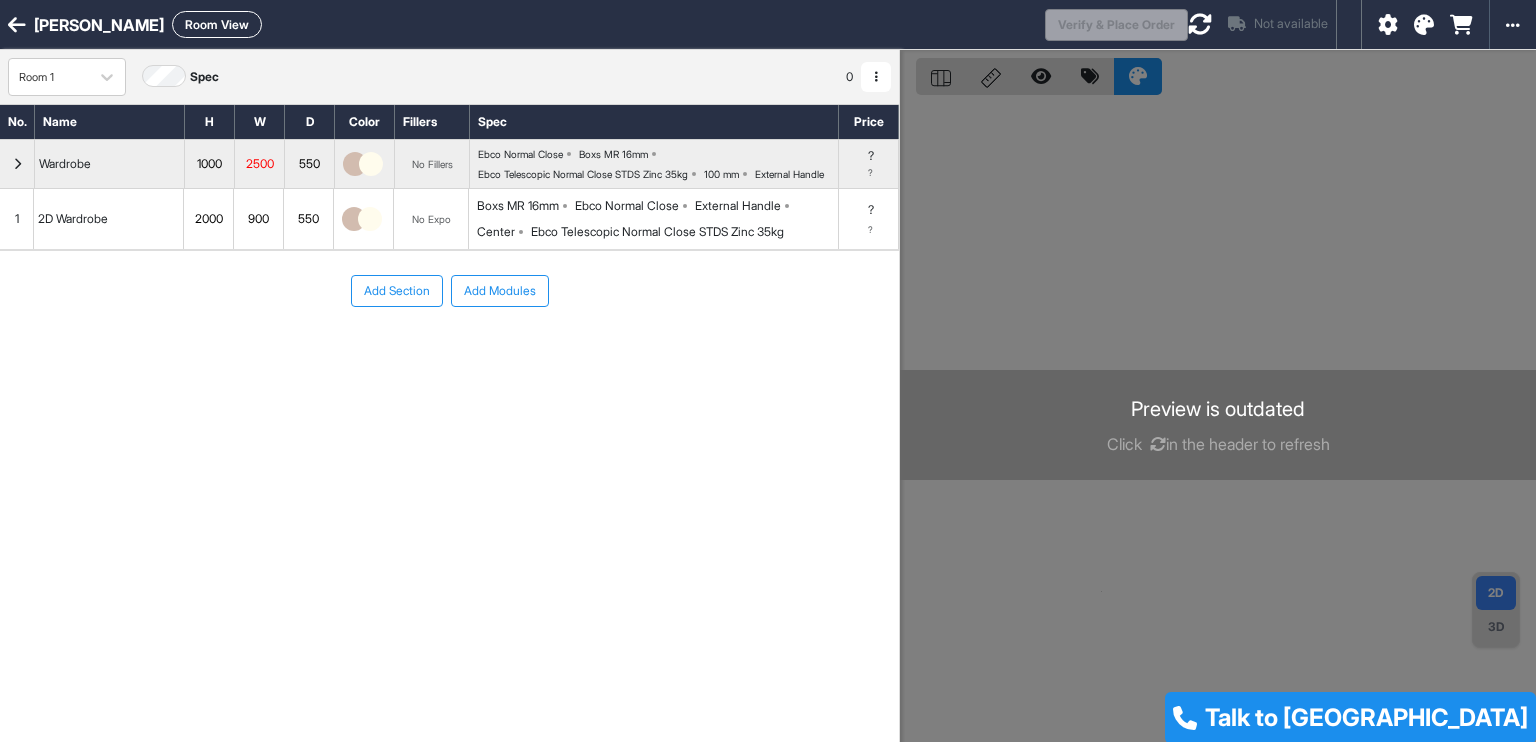 click on "Boxs MR 16mm" at bounding box center (518, 206) 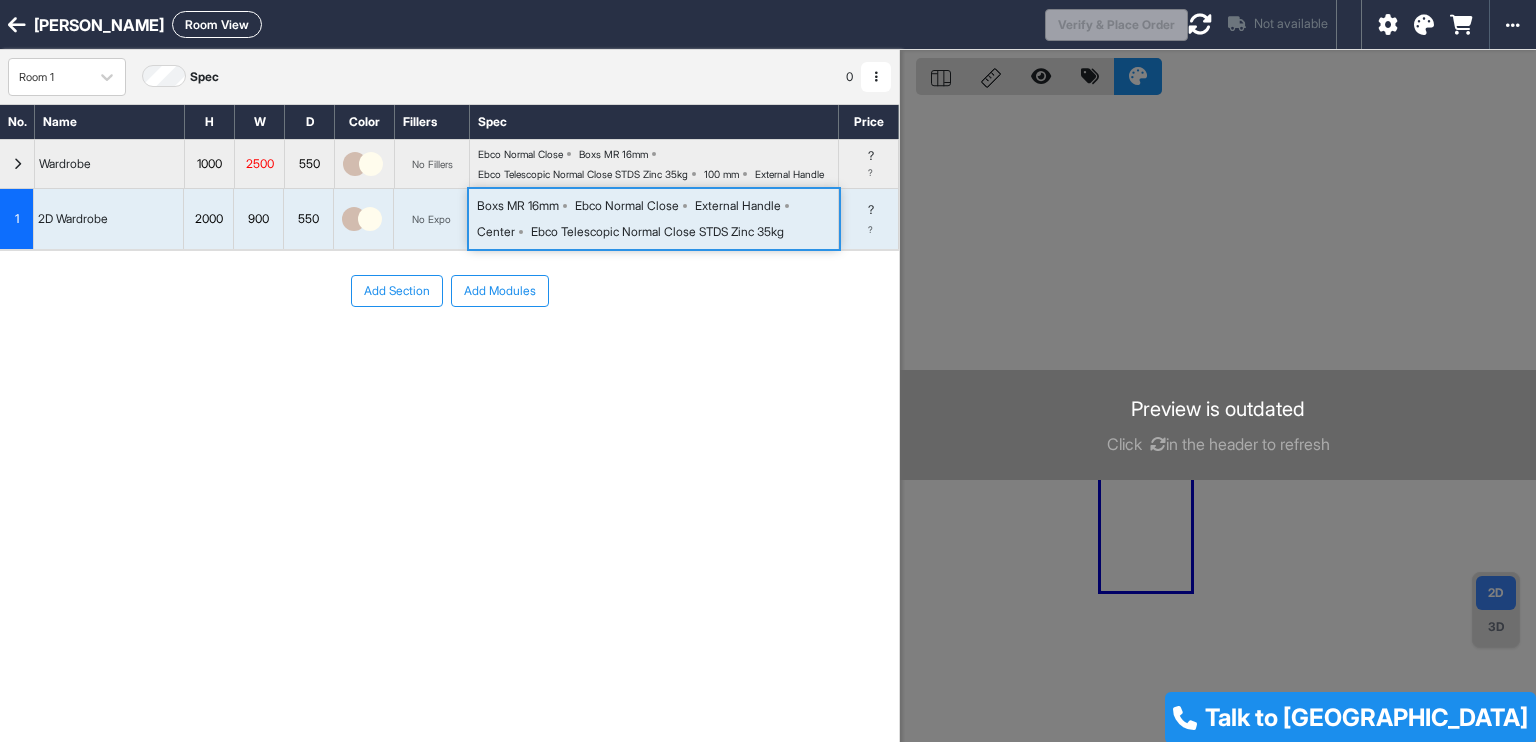 click on "Boxs MR 16mm" at bounding box center (518, 206) 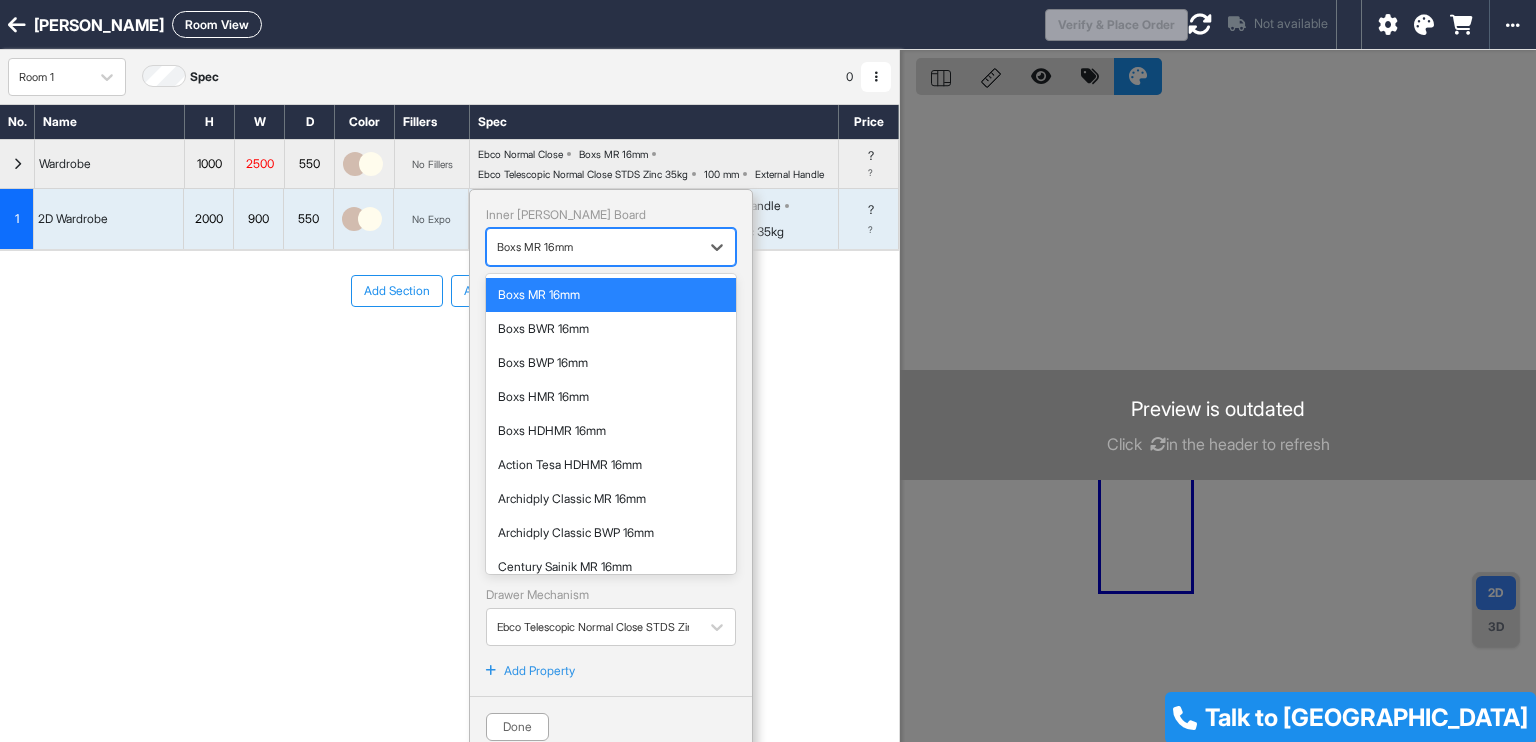 click on "Boxs MR 16mm" at bounding box center [593, 247] 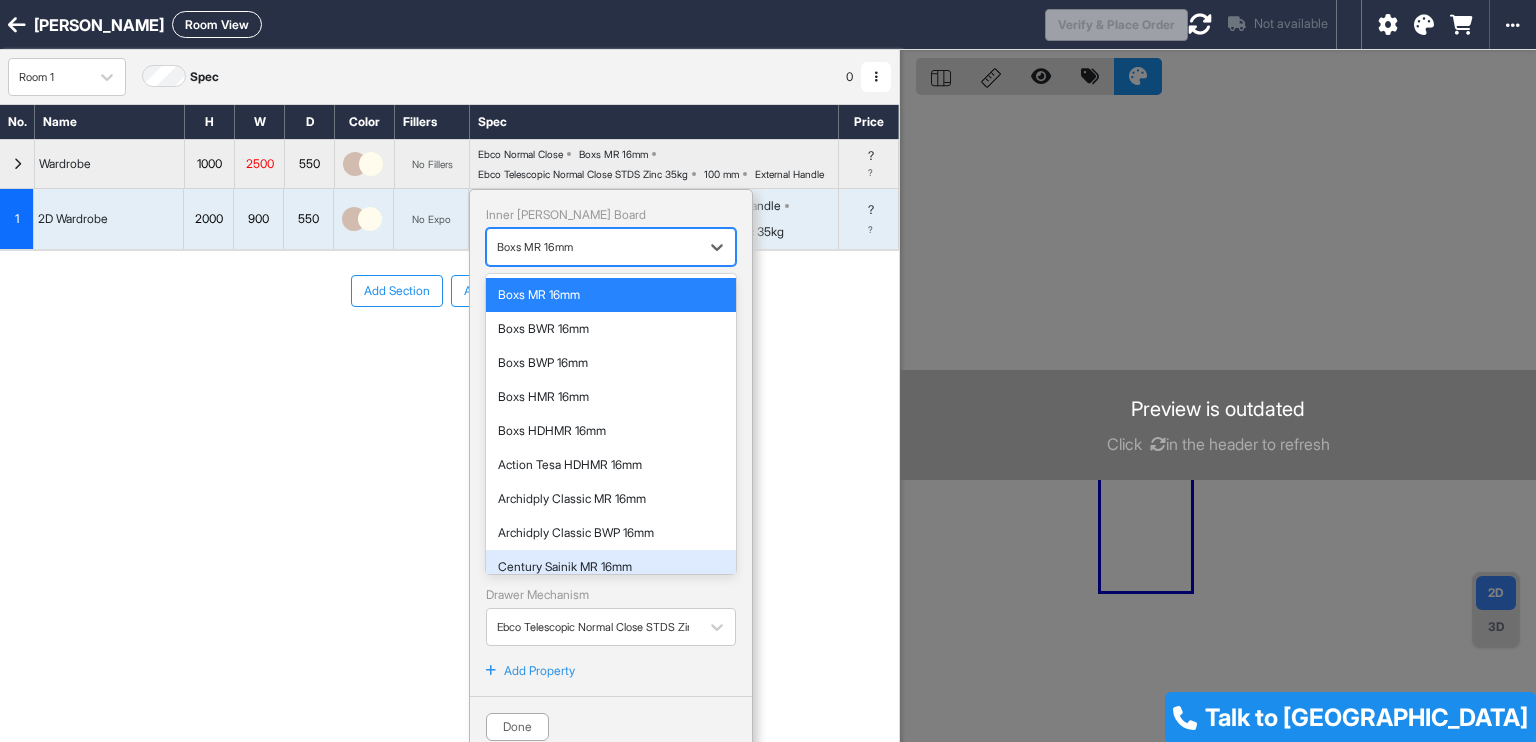 click on "Century Sainik MR 16mm" at bounding box center [611, 567] 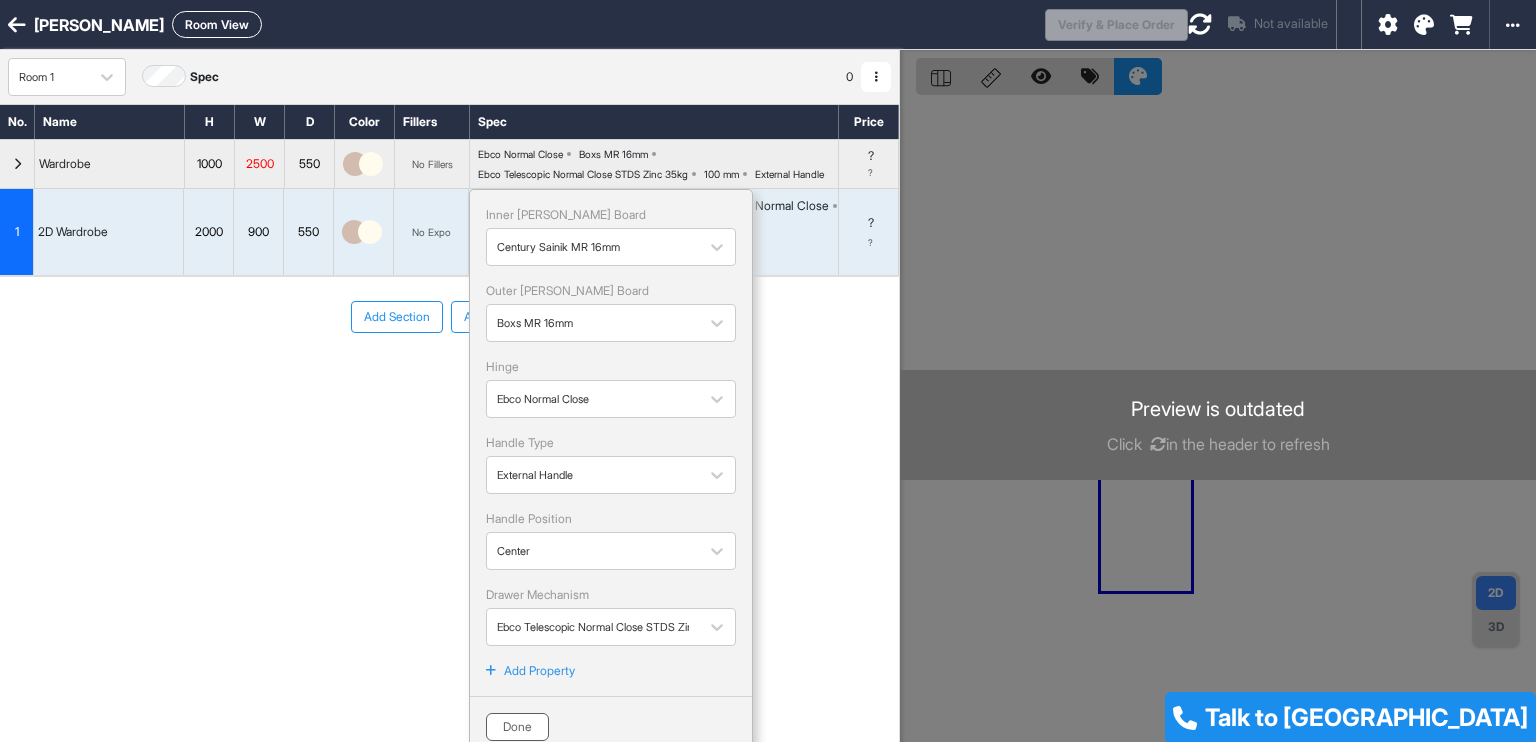 click on "Done" at bounding box center [517, 727] 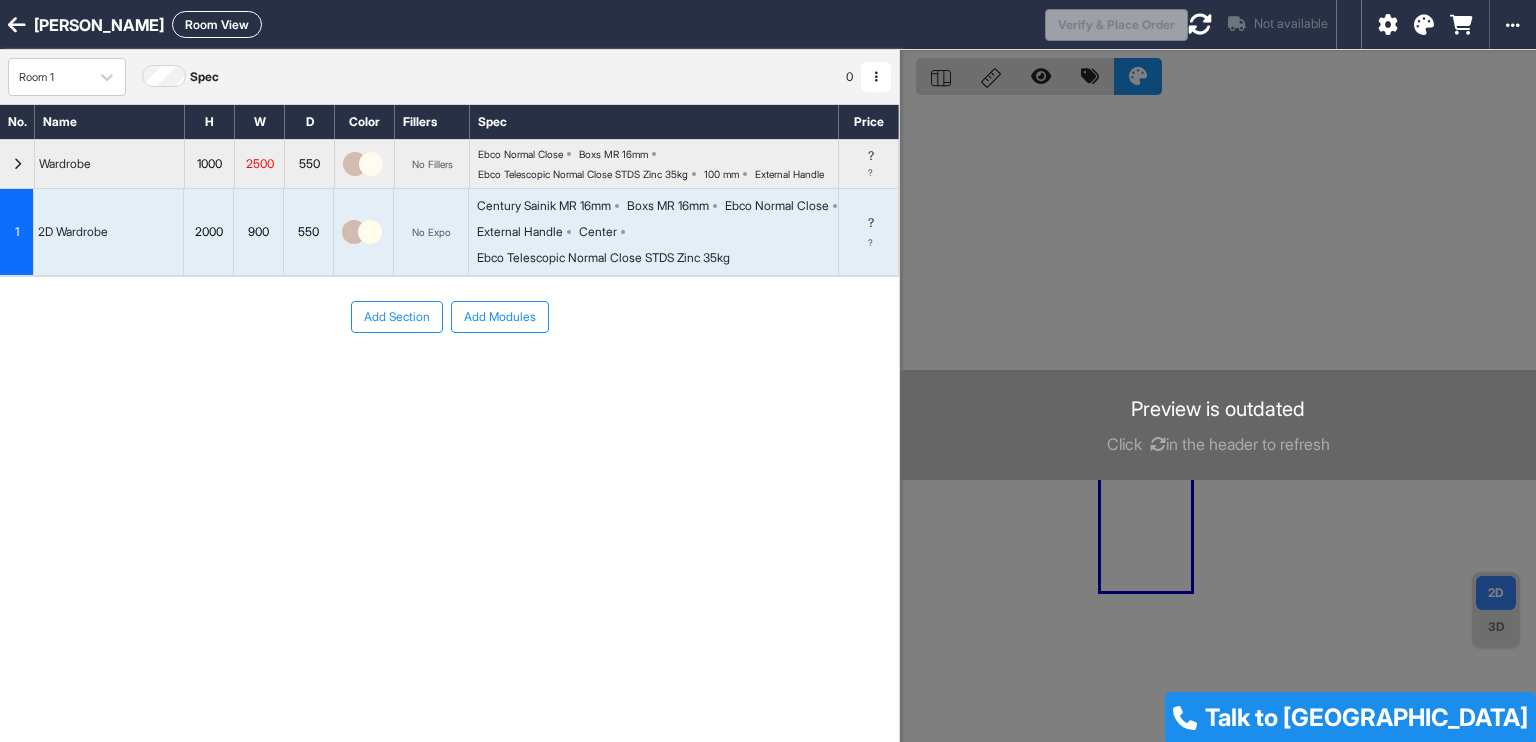 click on "Room View" at bounding box center [217, 24] 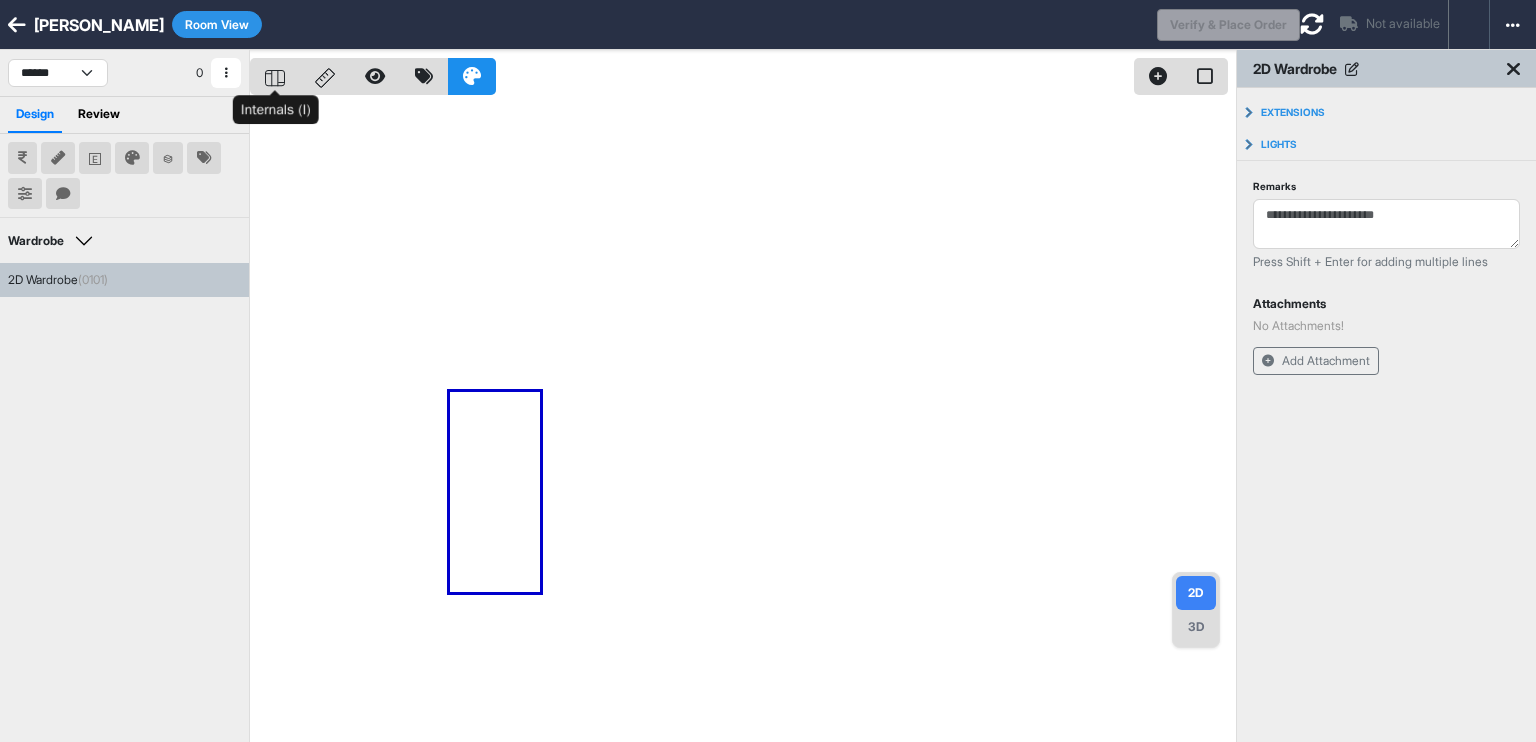 click at bounding box center [275, 76] 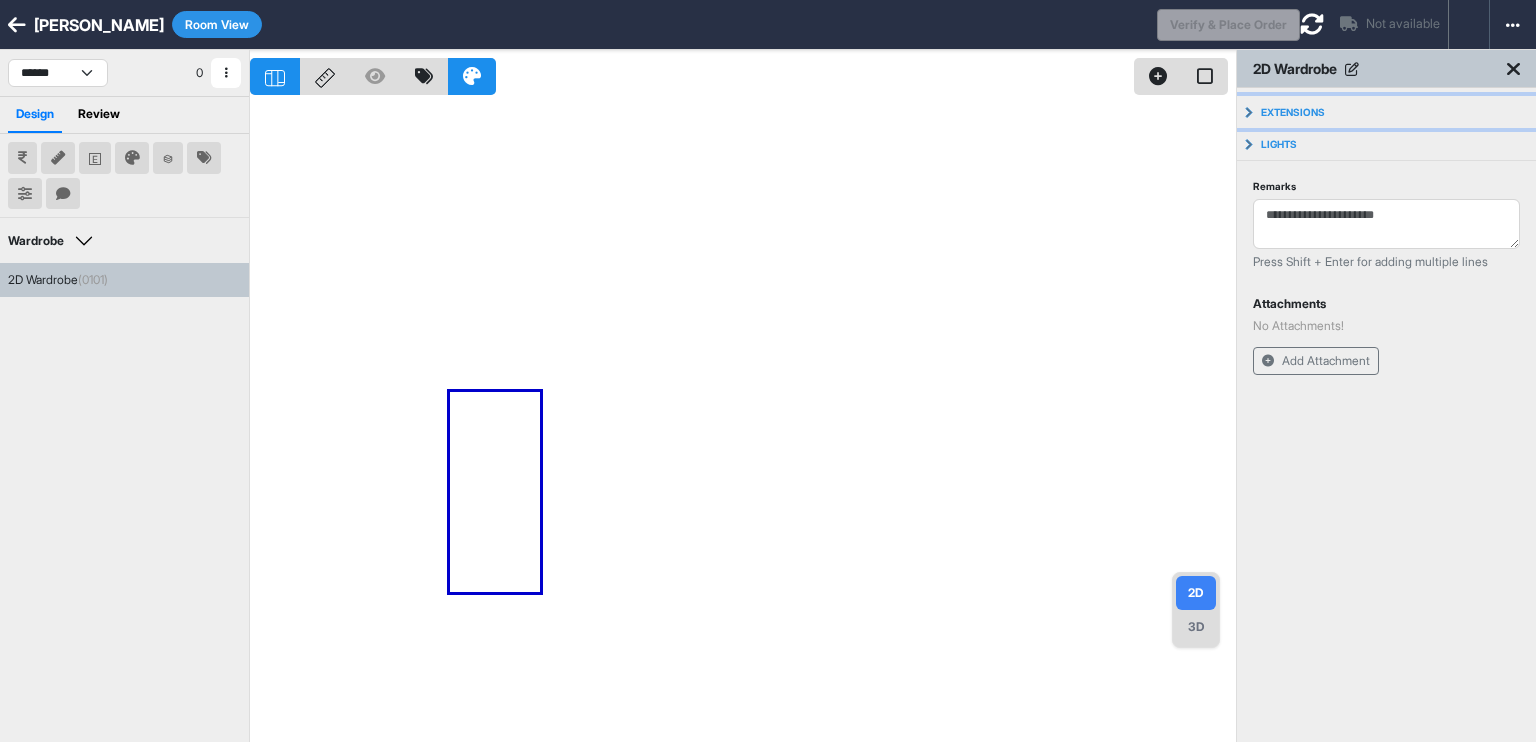 click on "Extensions" at bounding box center [1386, 112] 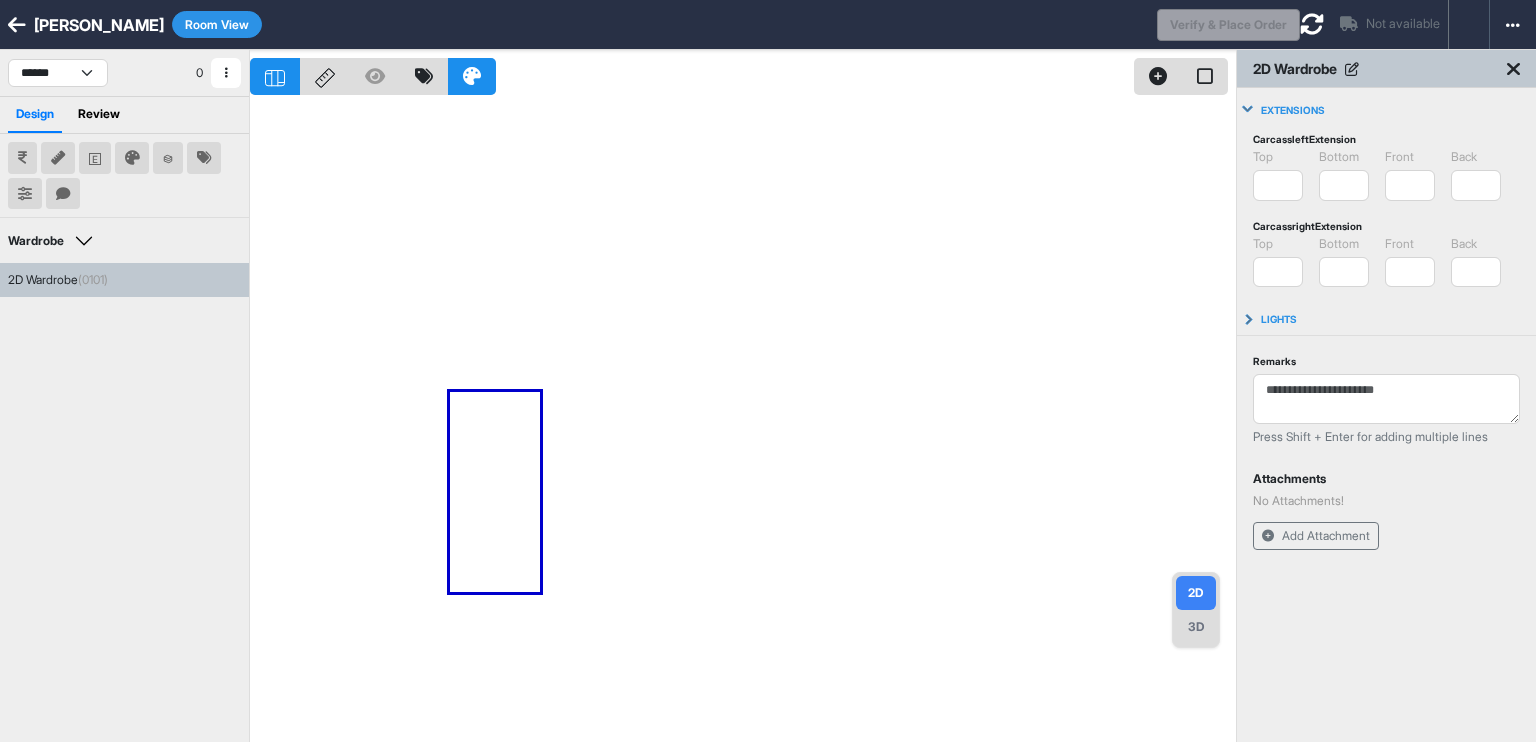 click on "Extensions" at bounding box center (1386, 110) 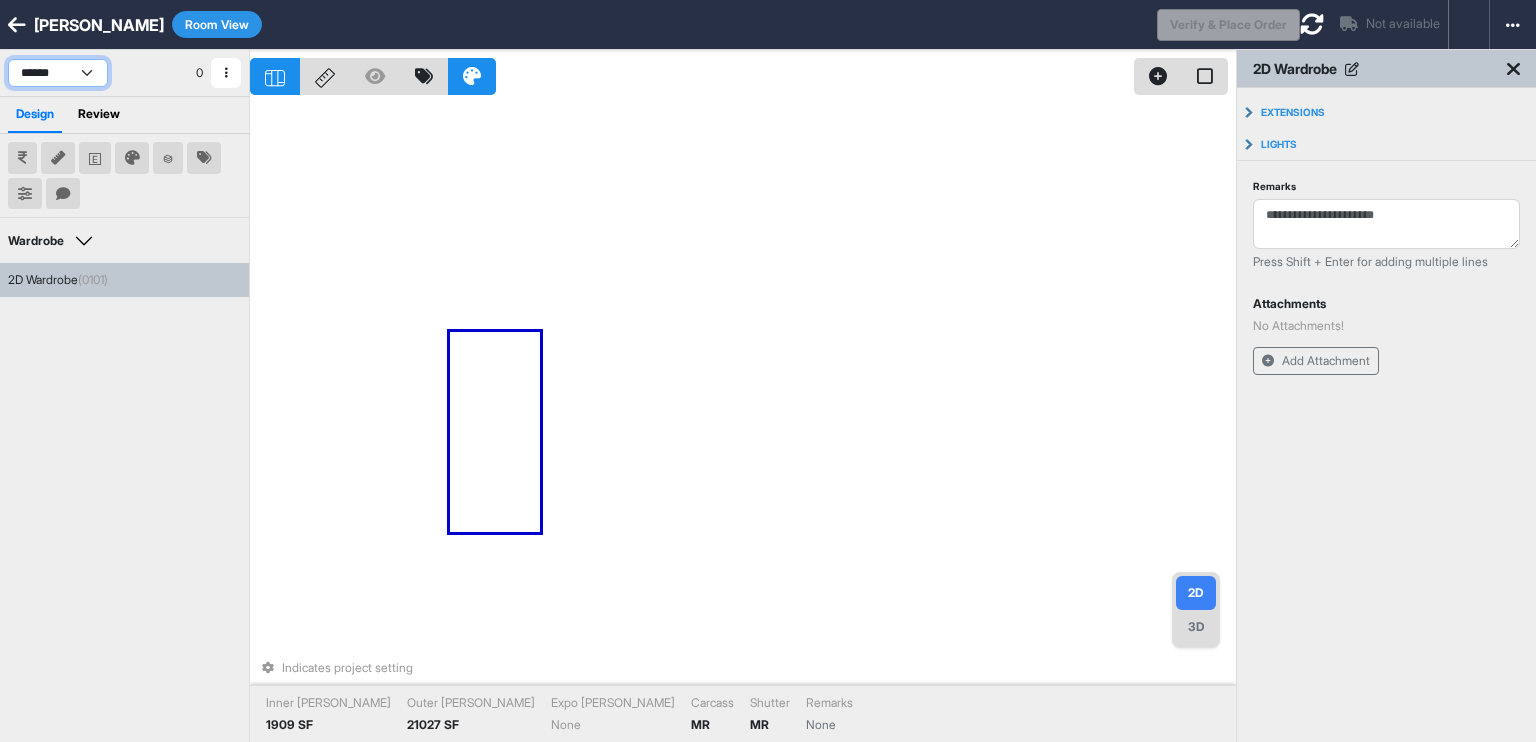 click on "******" at bounding box center [58, 73] 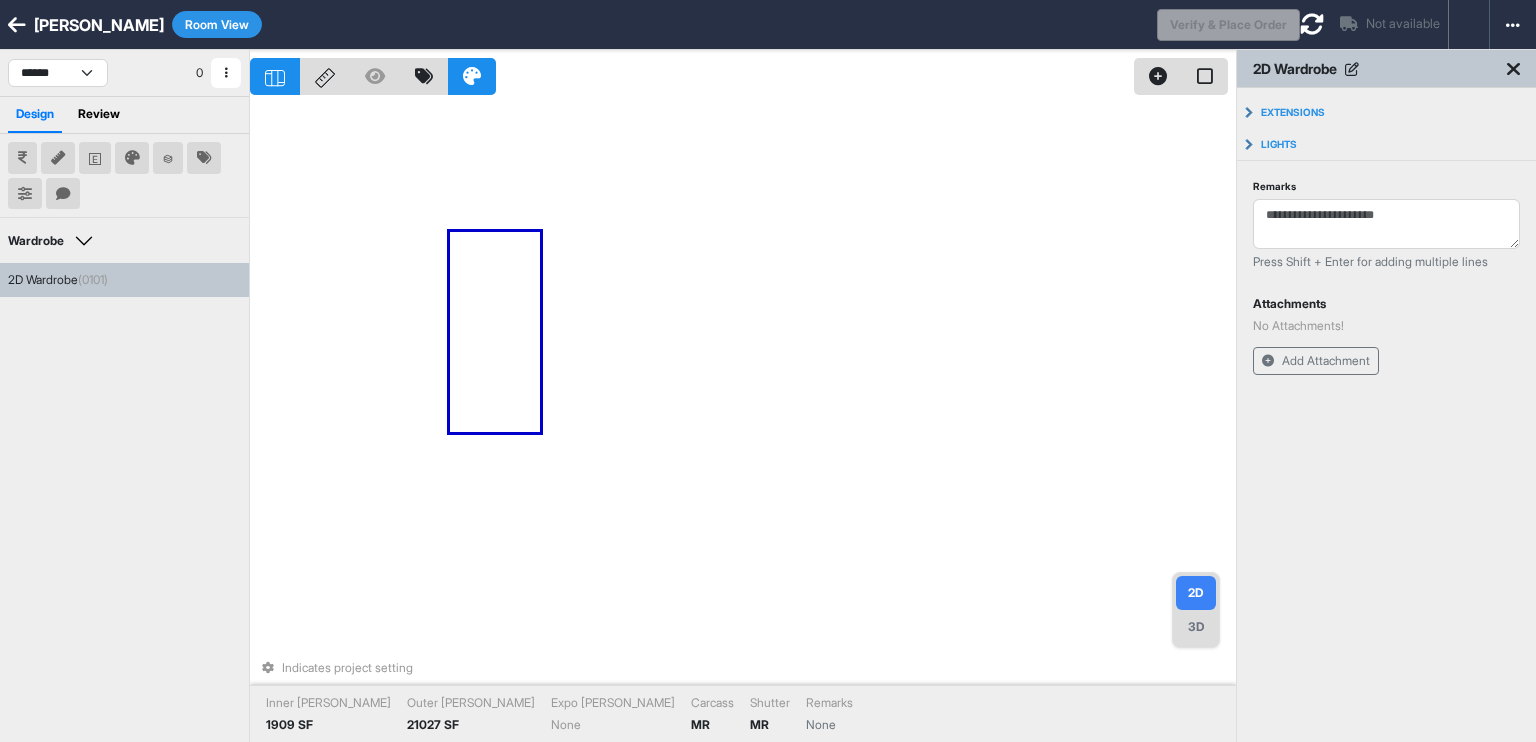 click on "3D" at bounding box center (1196, 627) 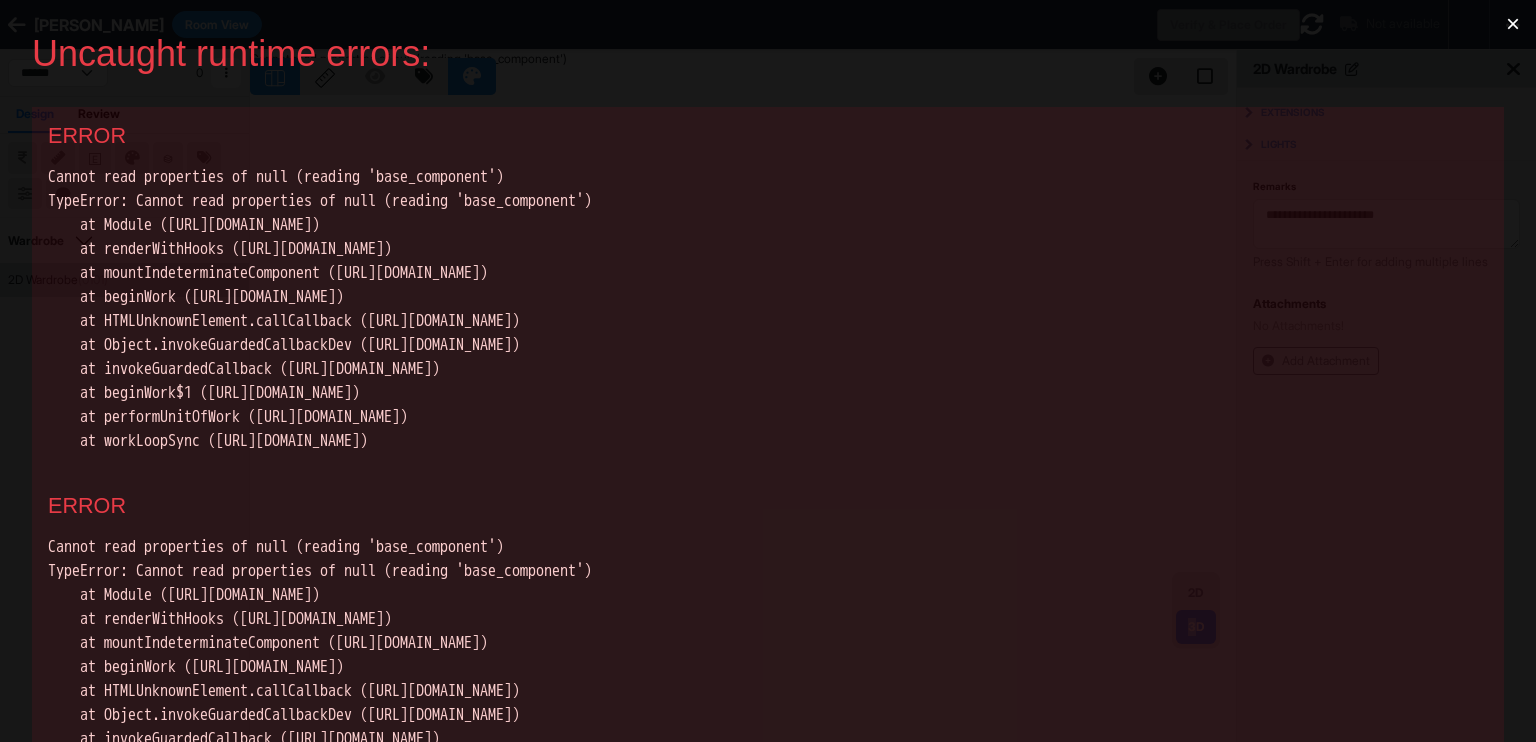 scroll, scrollTop: 0, scrollLeft: 0, axis: both 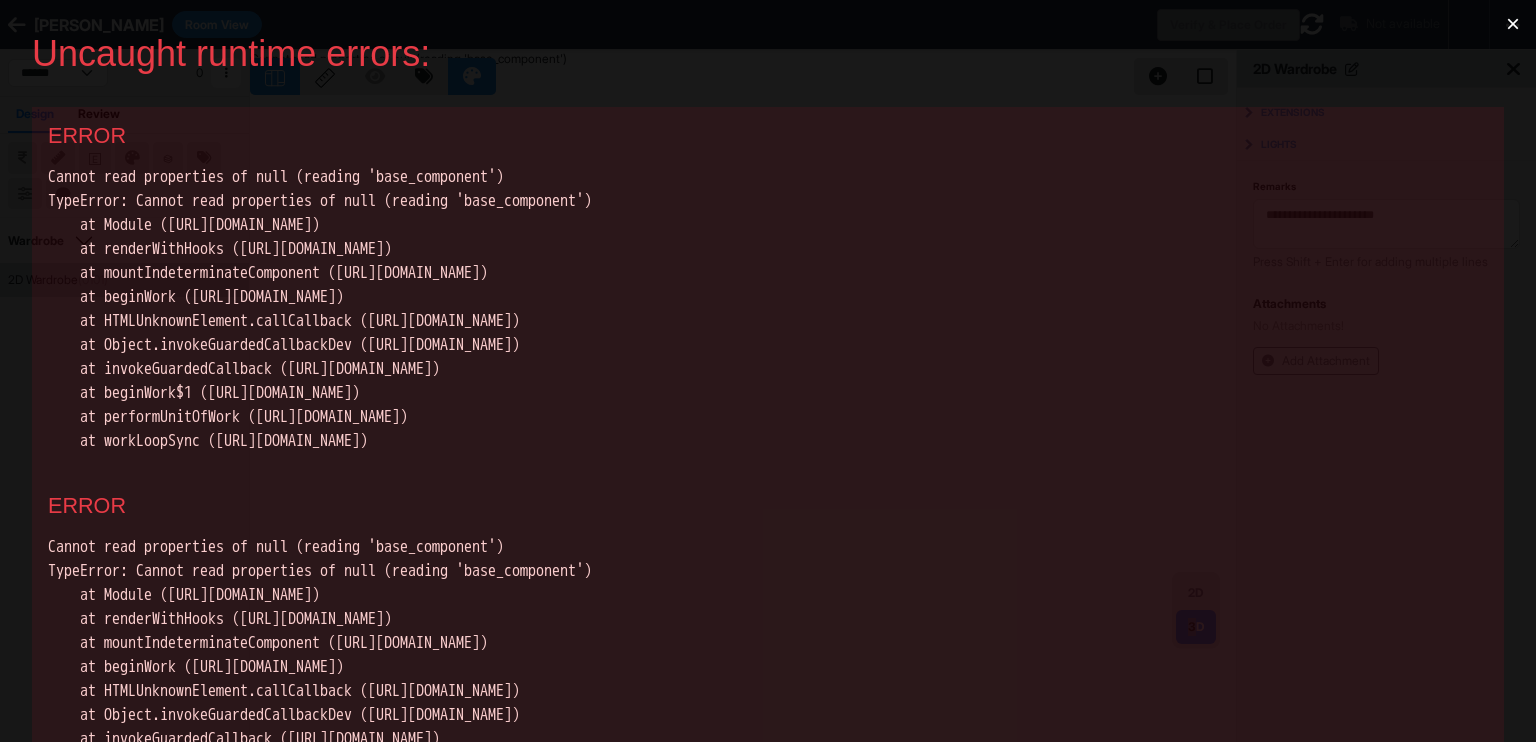 click on "×" at bounding box center [1513, 24] 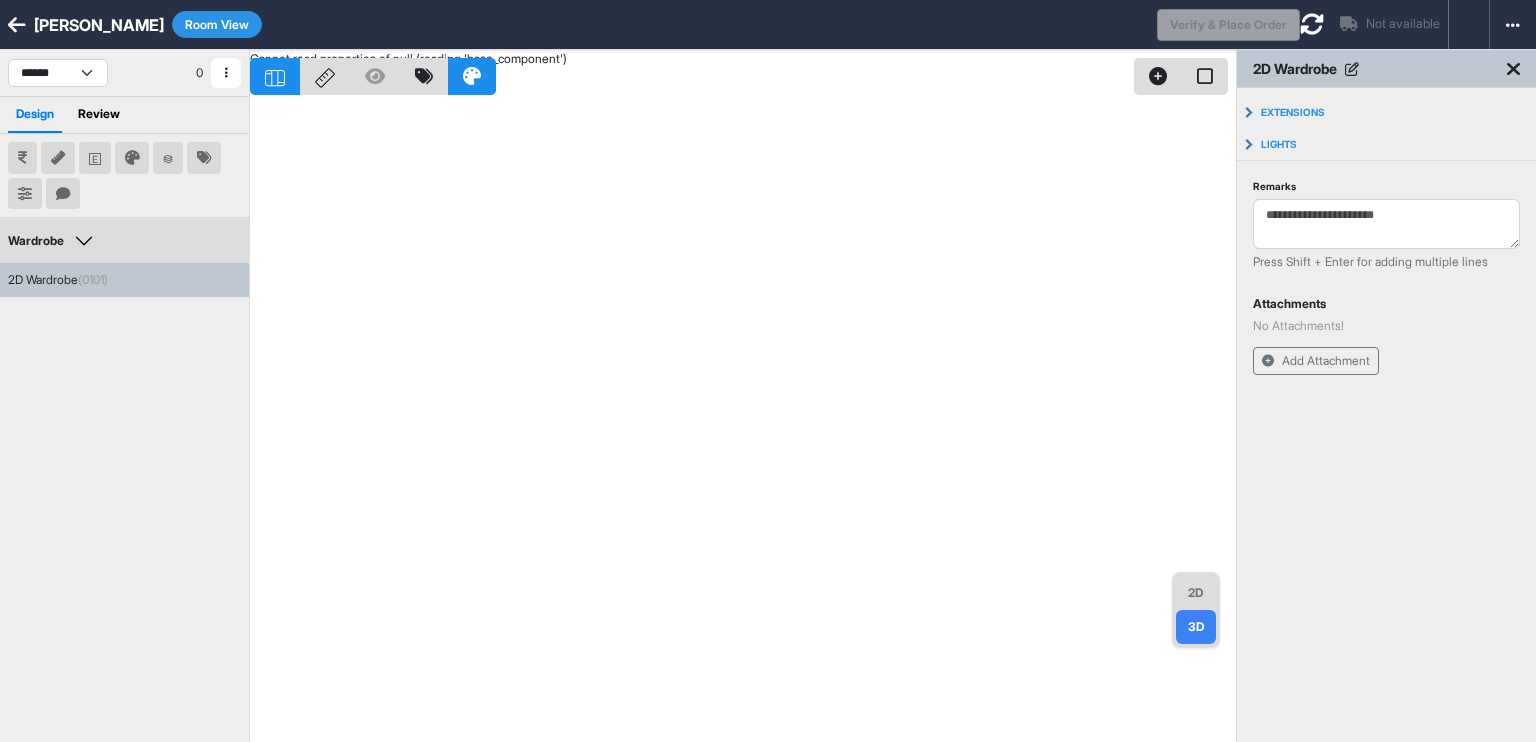 click on "Wardrobe   Edit  Group  Name" at bounding box center (124, 241) 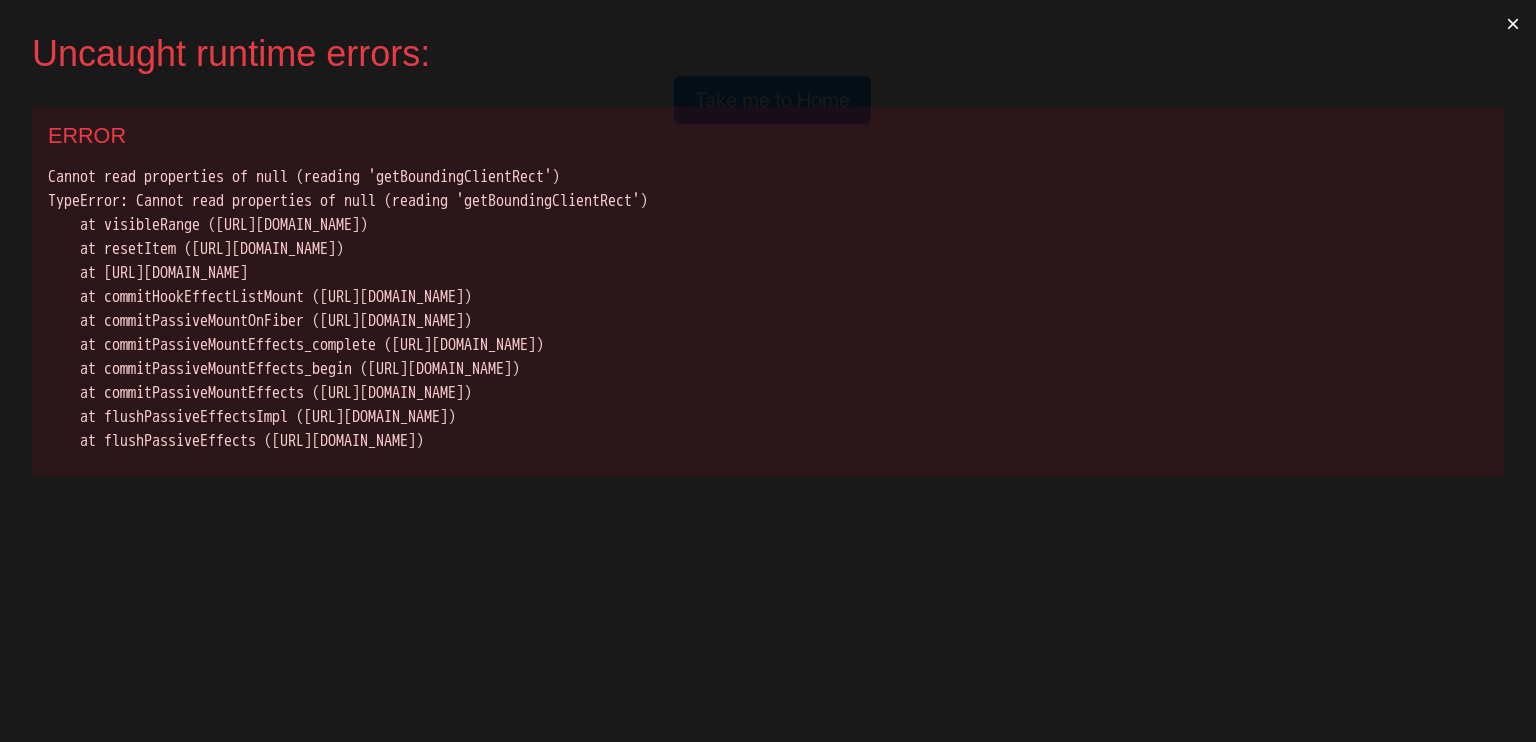 scroll, scrollTop: 0, scrollLeft: 0, axis: both 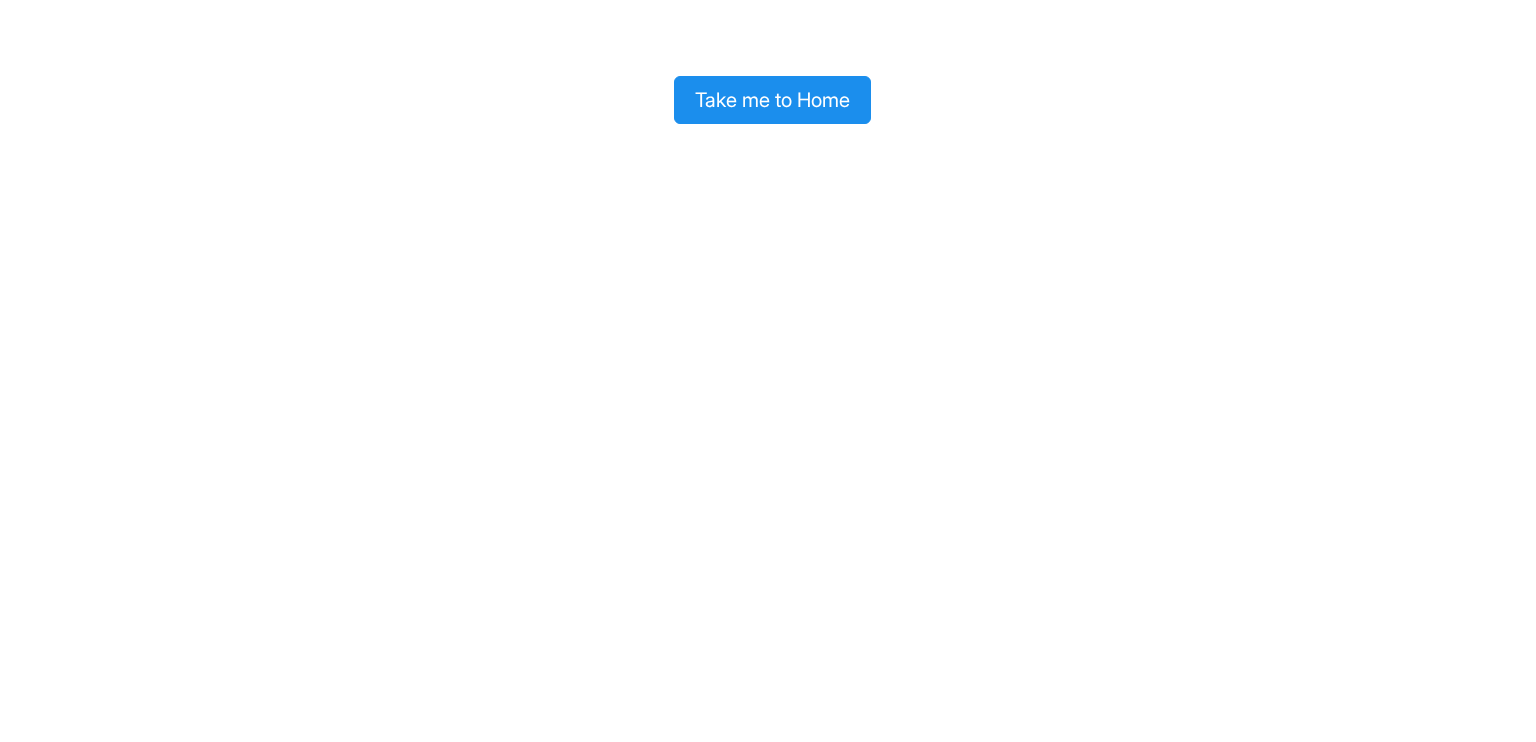 click on "Take me to Home" at bounding box center (772, 100) 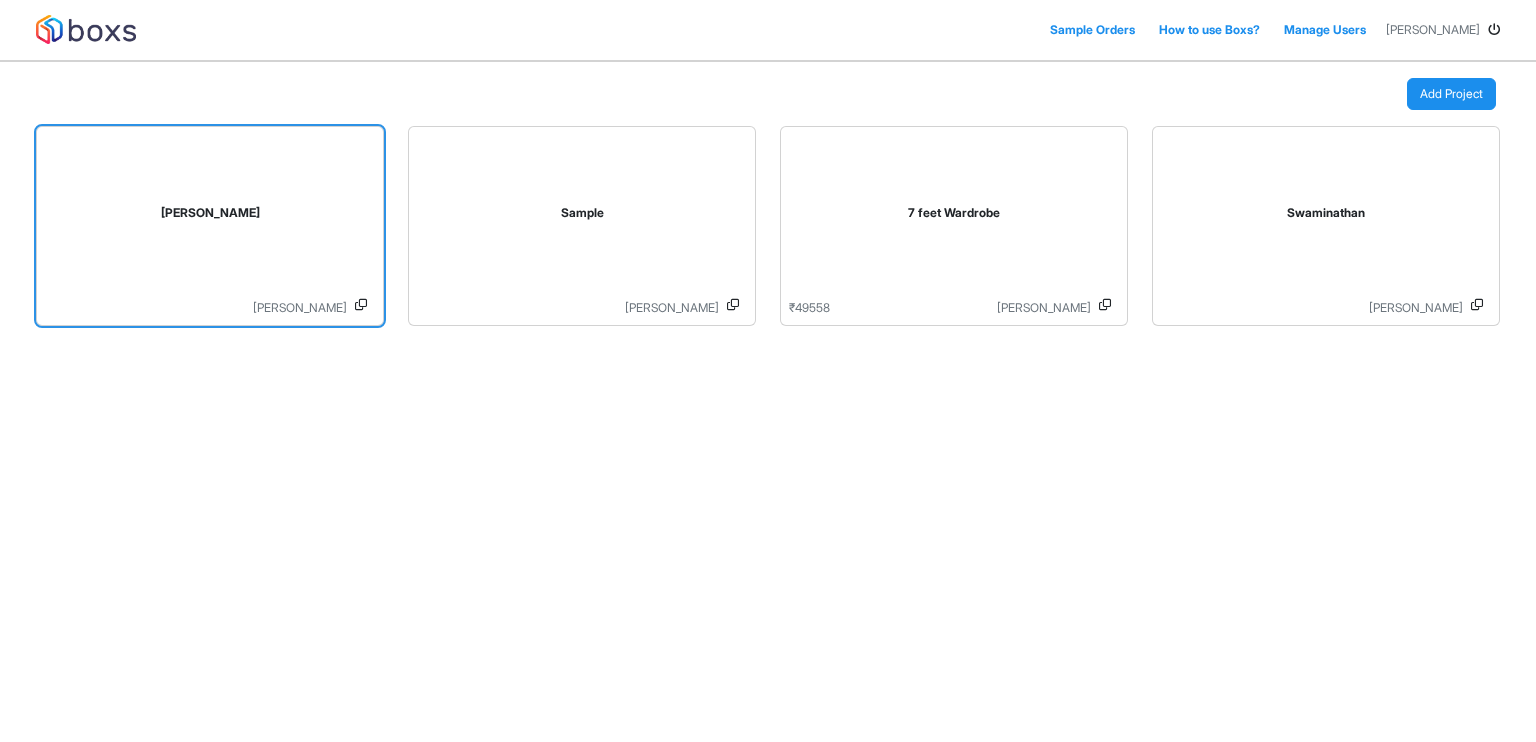 click on "[PERSON_NAME]" at bounding box center (210, 217) 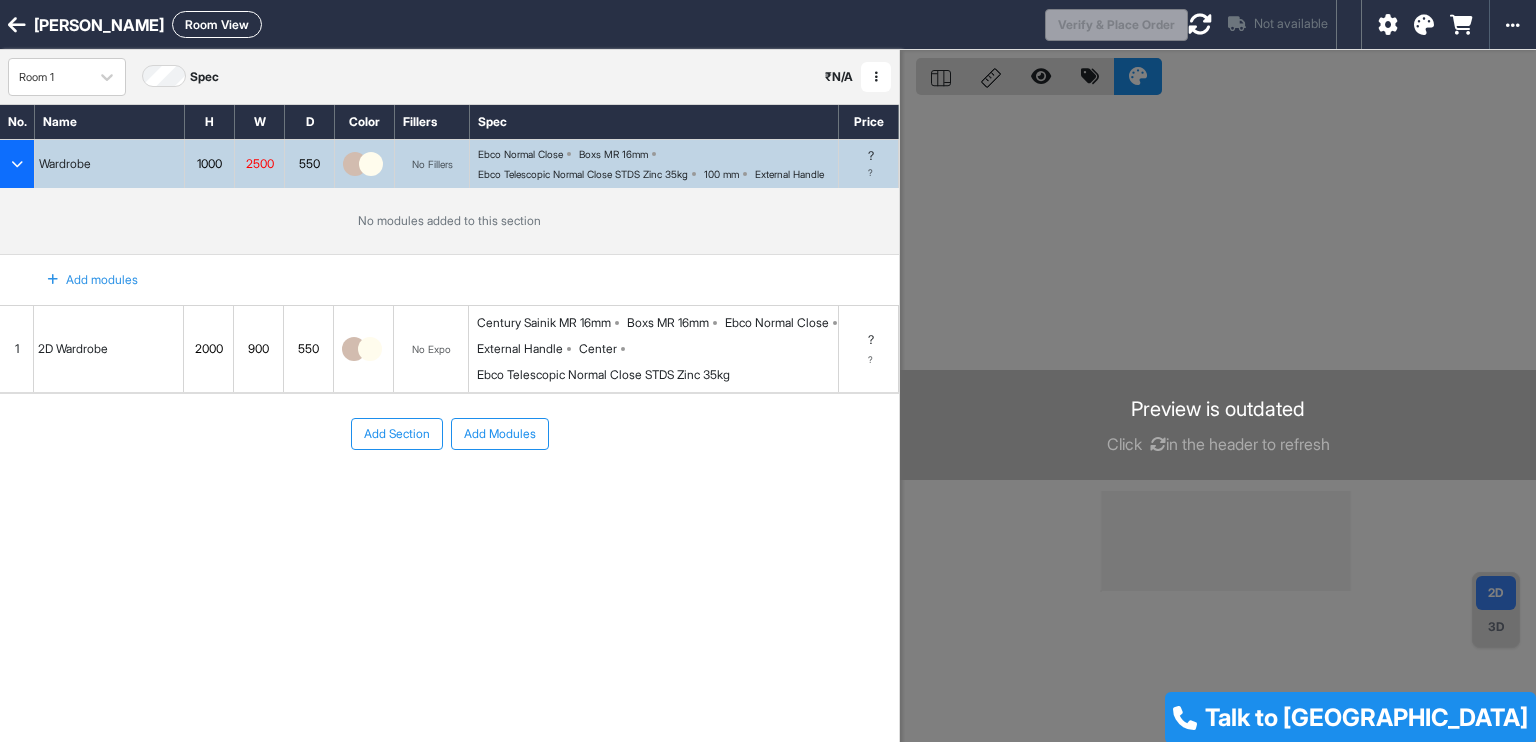 click on "[PERSON_NAME]  Room View" at bounding box center (522, 24) 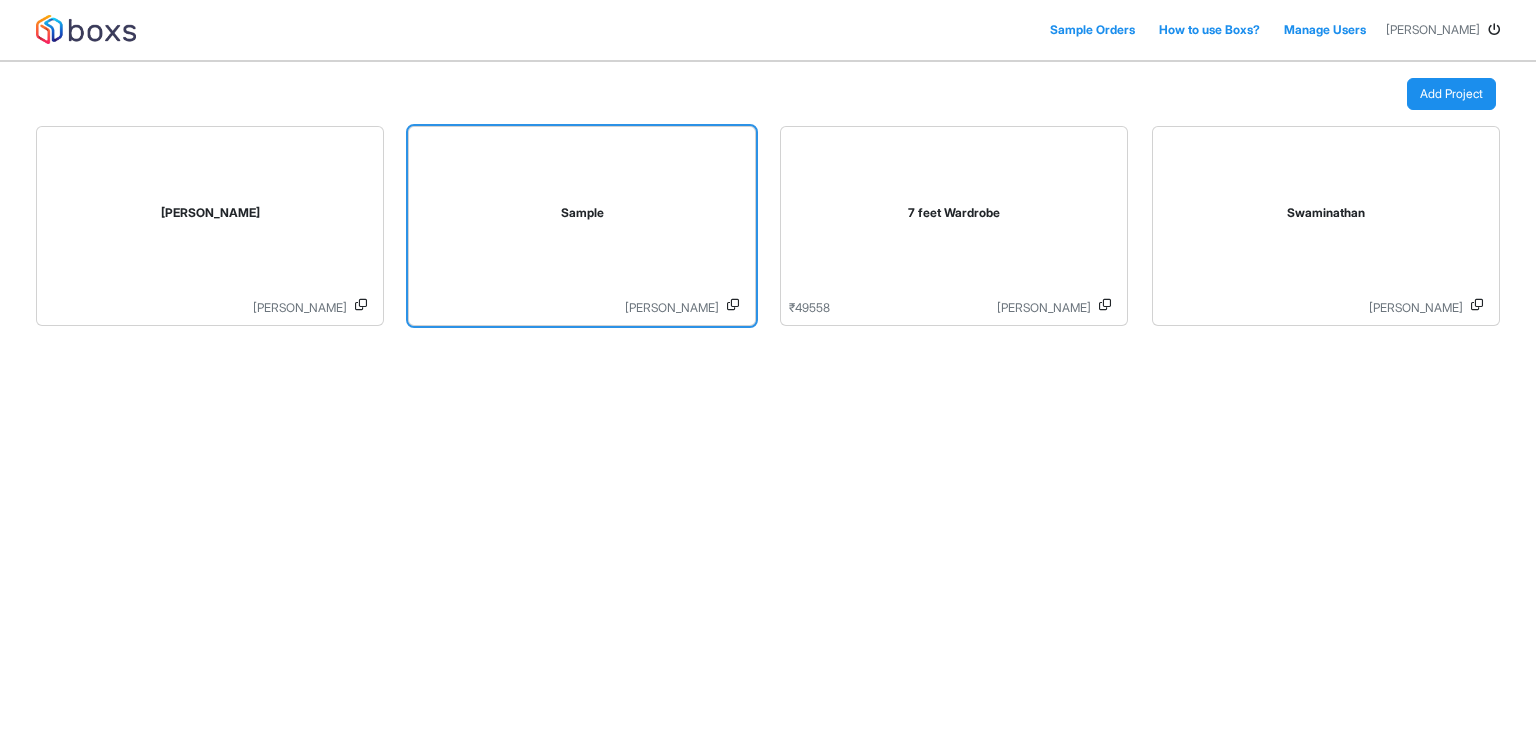 click on "Sample" at bounding box center [582, 217] 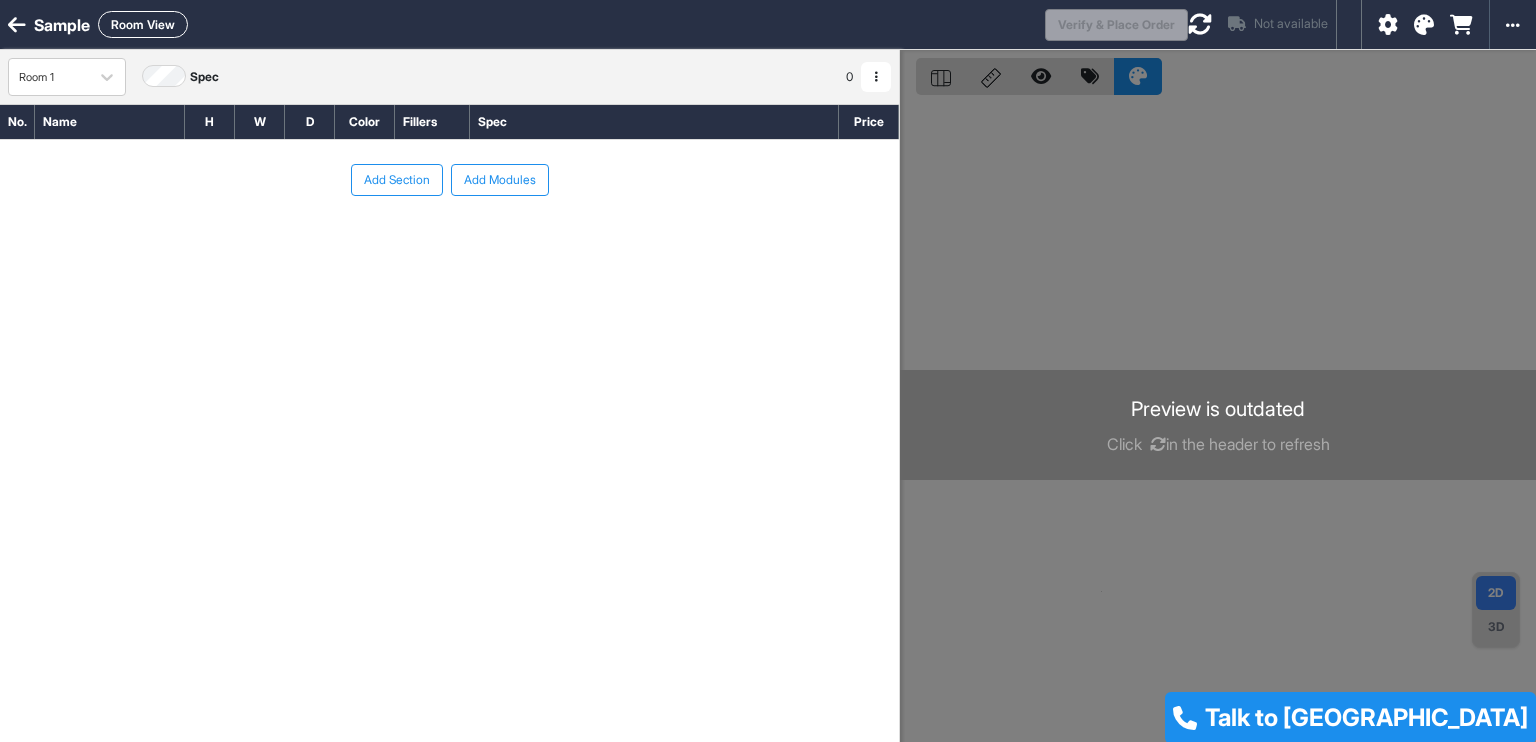 click at bounding box center [17, 25] 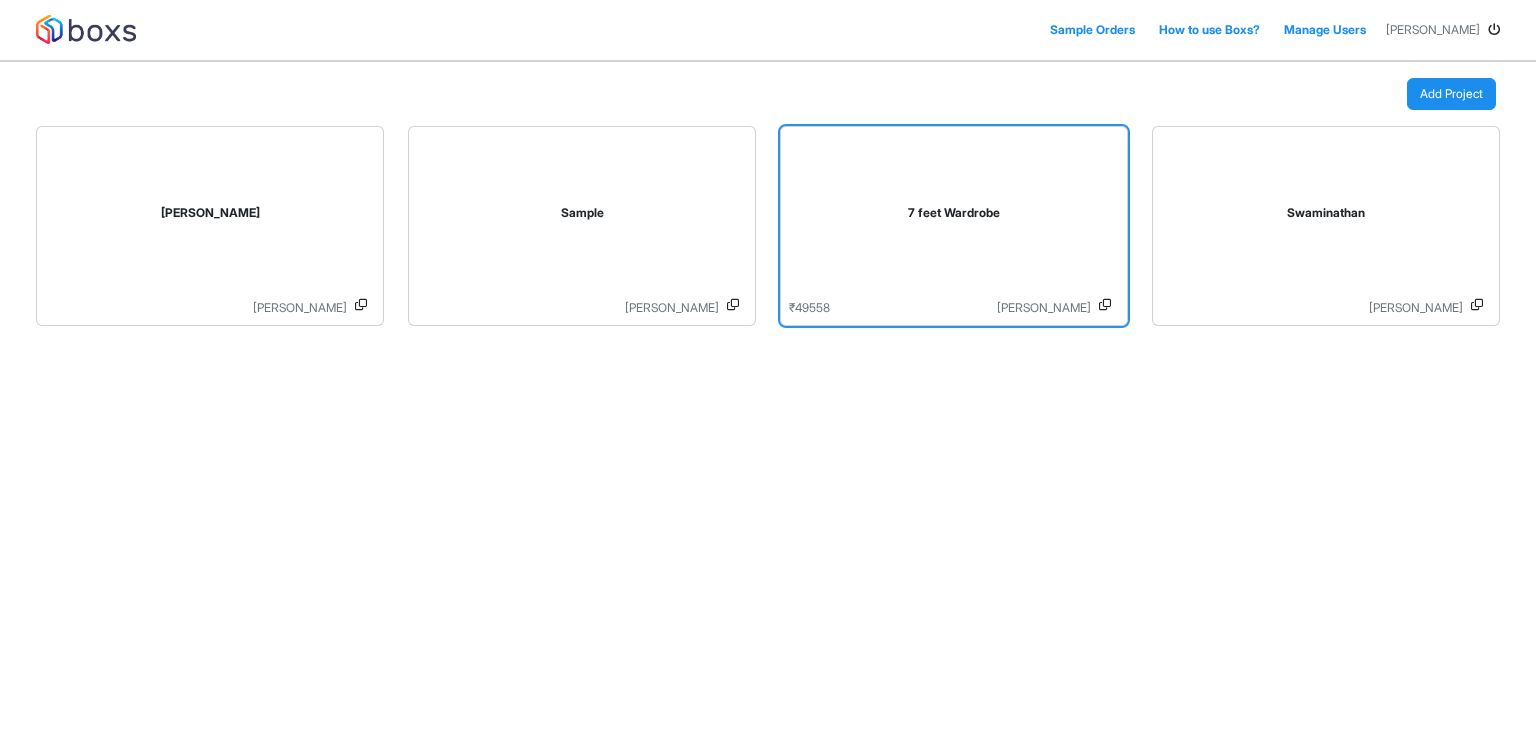 click on "7 feet Wardrobe" at bounding box center (954, 217) 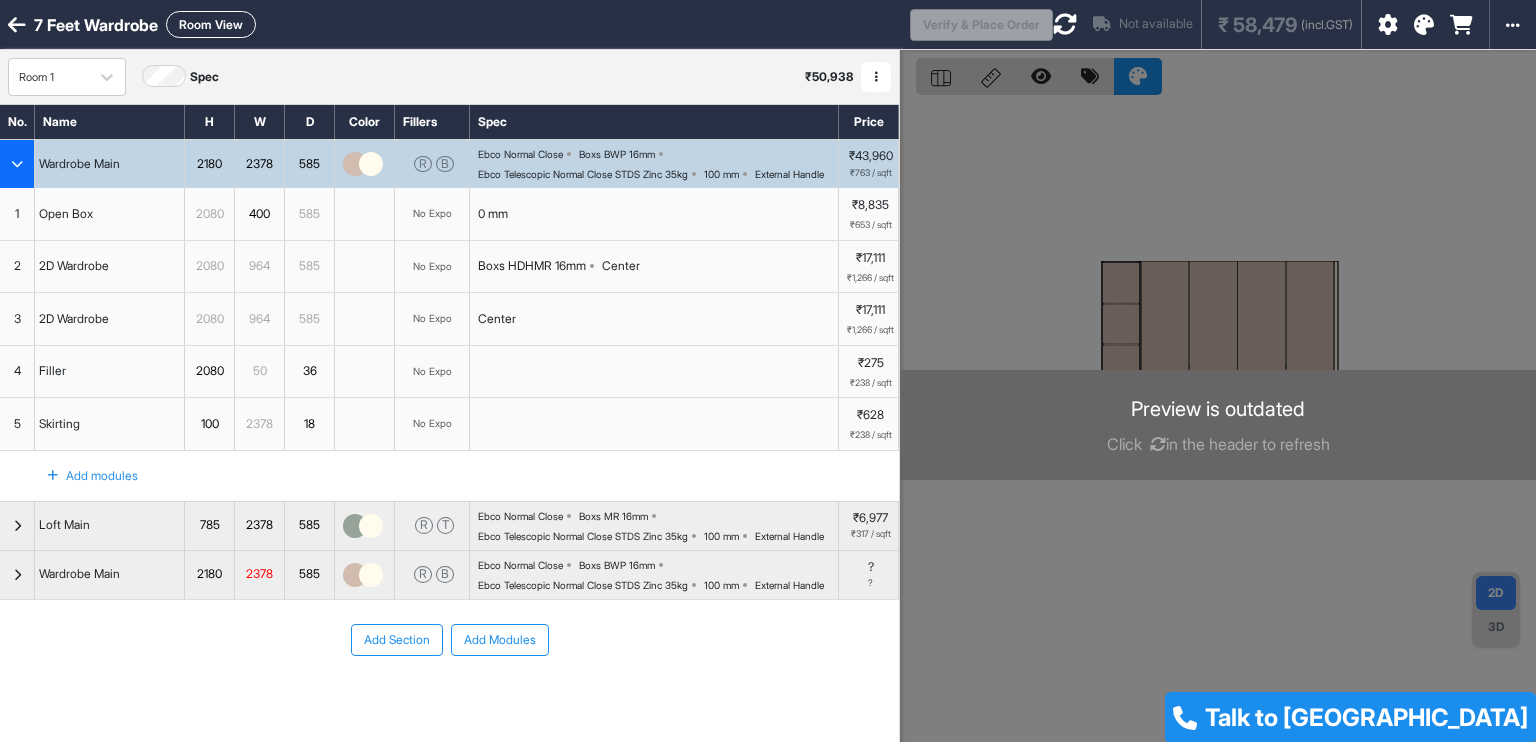 click on "7 feet Wardrobe Room View" at bounding box center (455, 24) 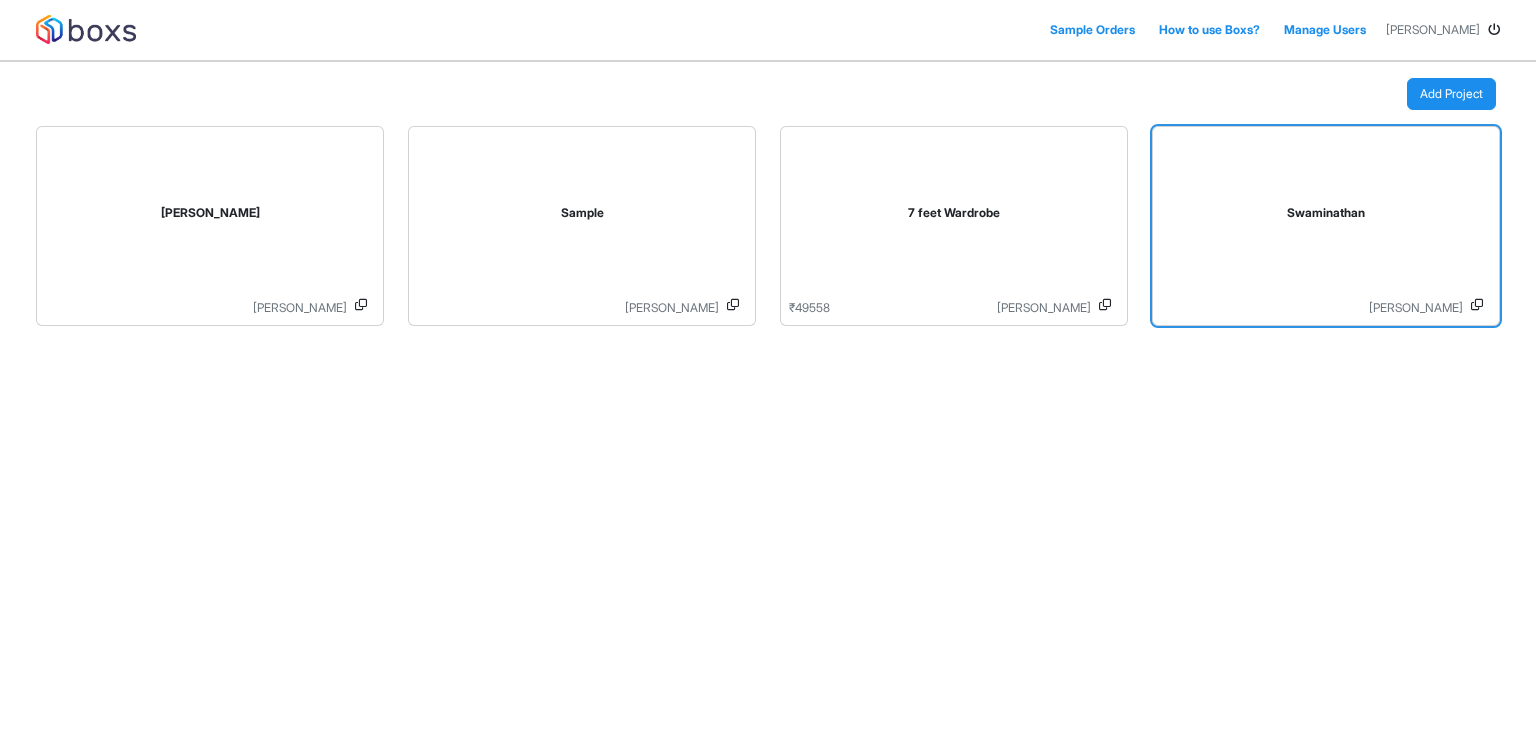 click on "Swaminathan" at bounding box center [1326, 217] 